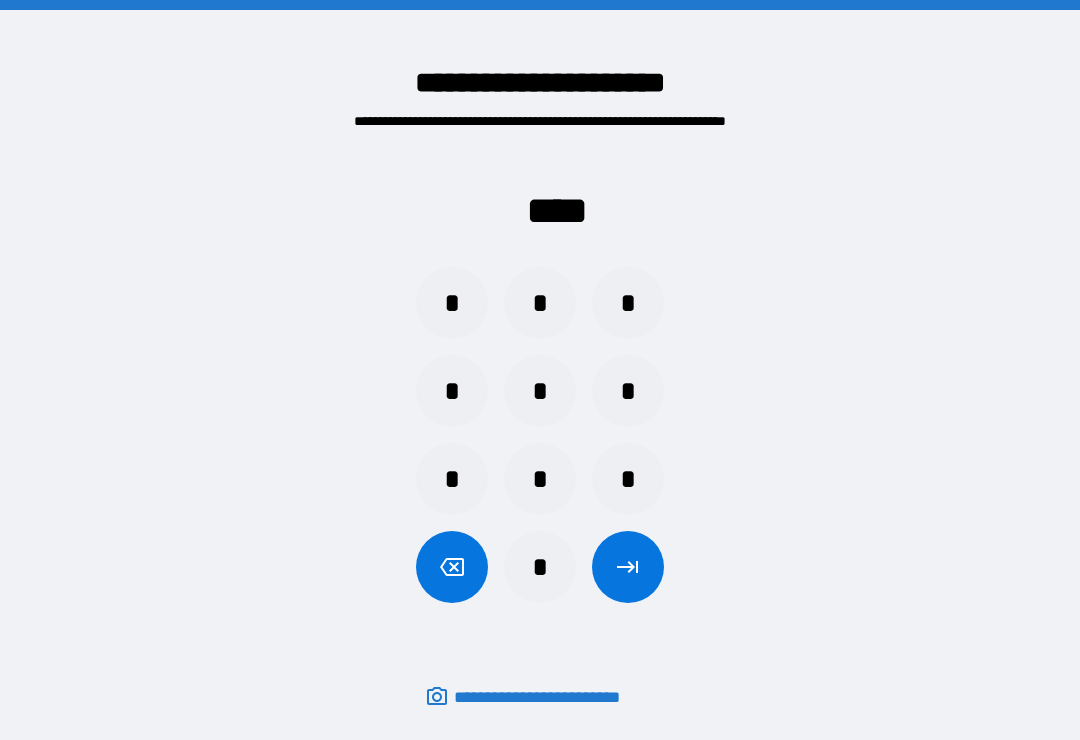 click on "*" at bounding box center (540, 303) 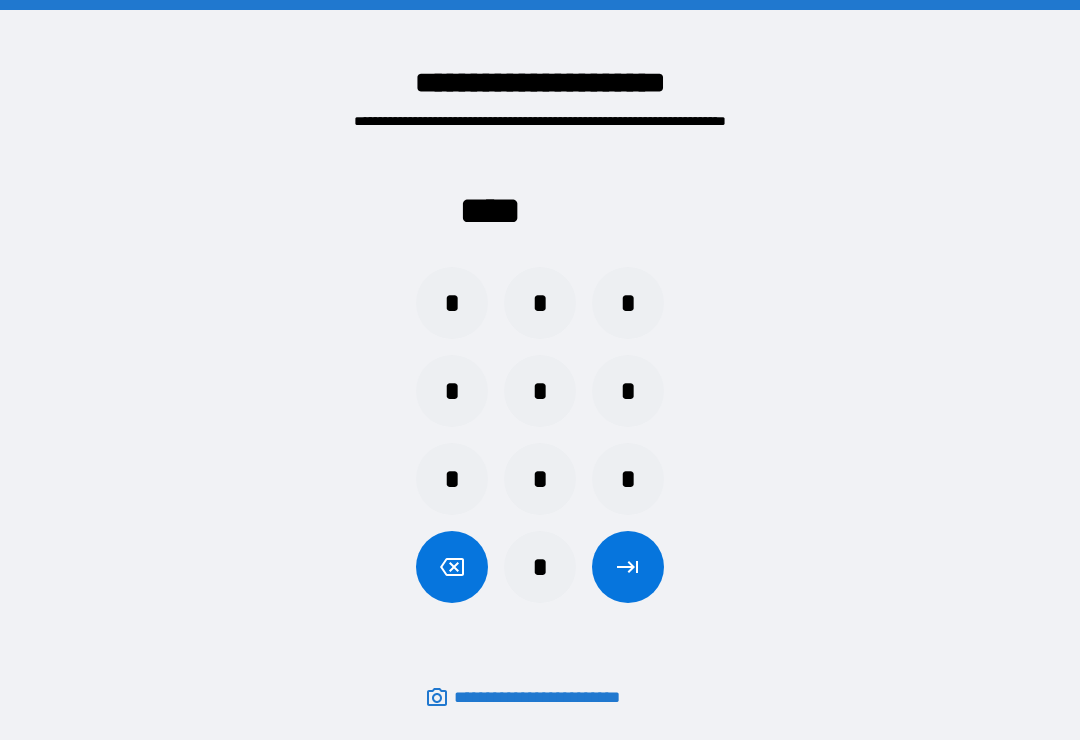 scroll, scrollTop: 31, scrollLeft: 0, axis: vertical 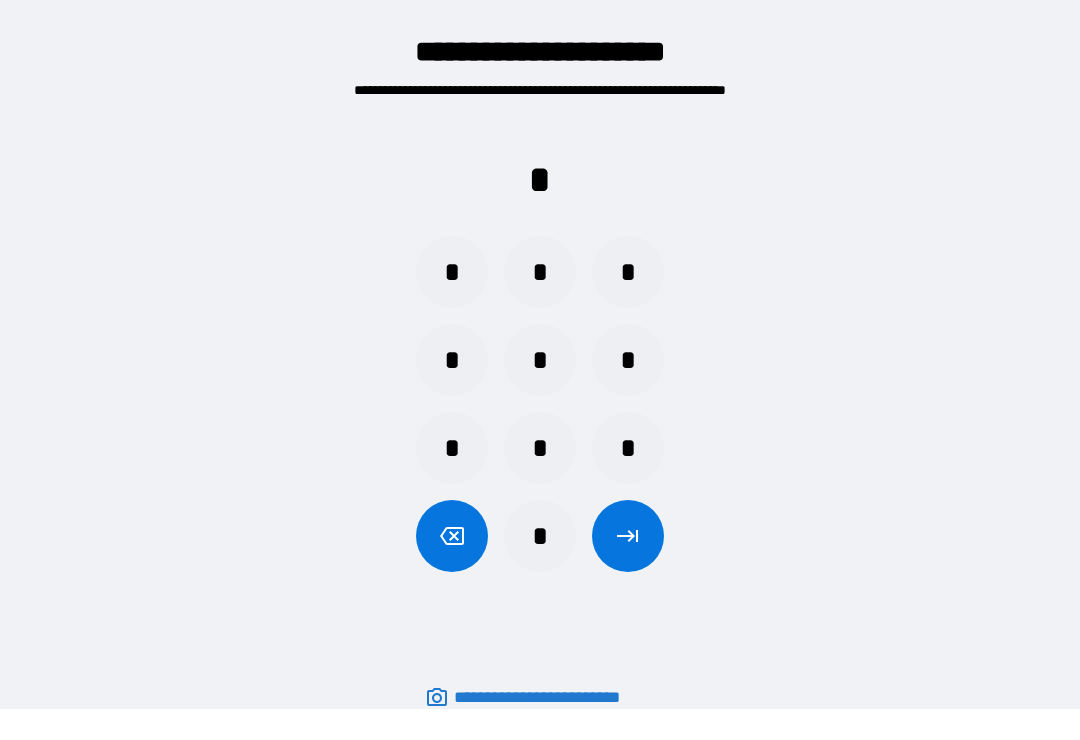 click on "*" at bounding box center (452, 272) 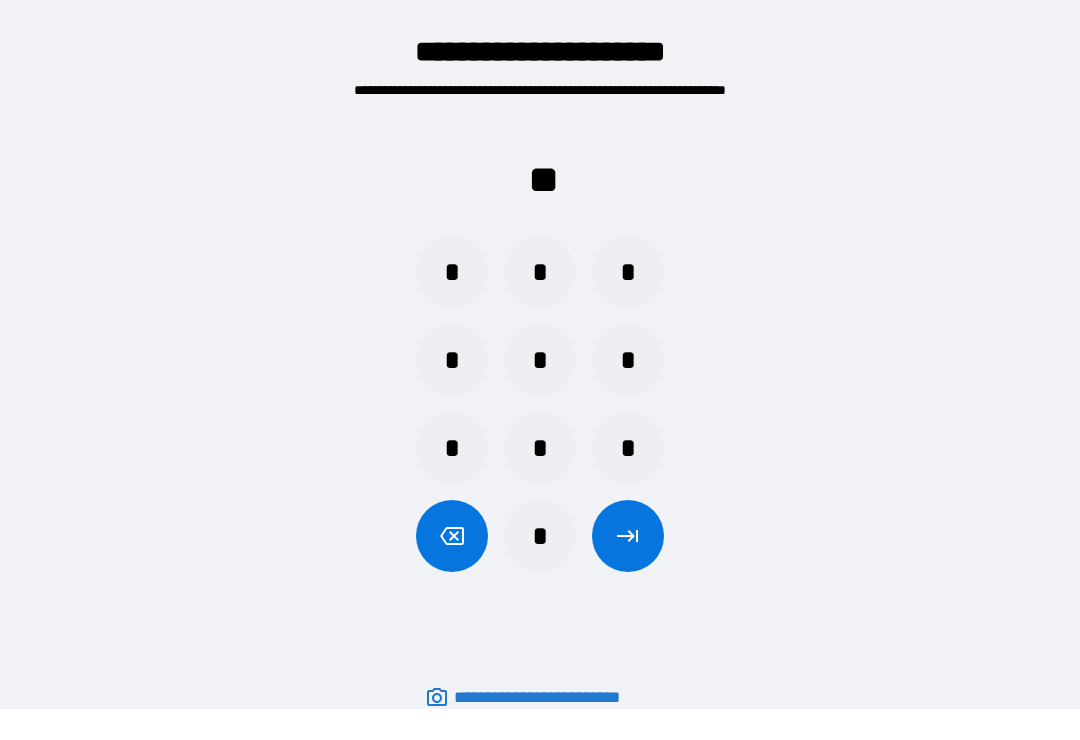 click on "*" at bounding box center [628, 360] 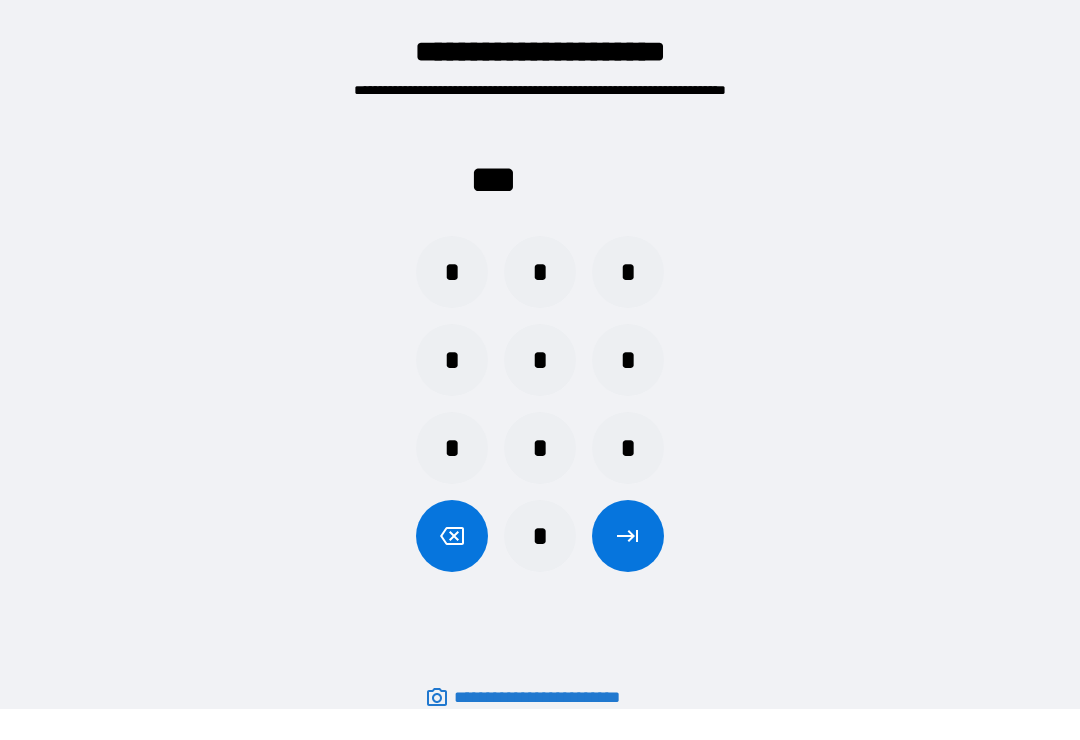 click at bounding box center [628, 536] 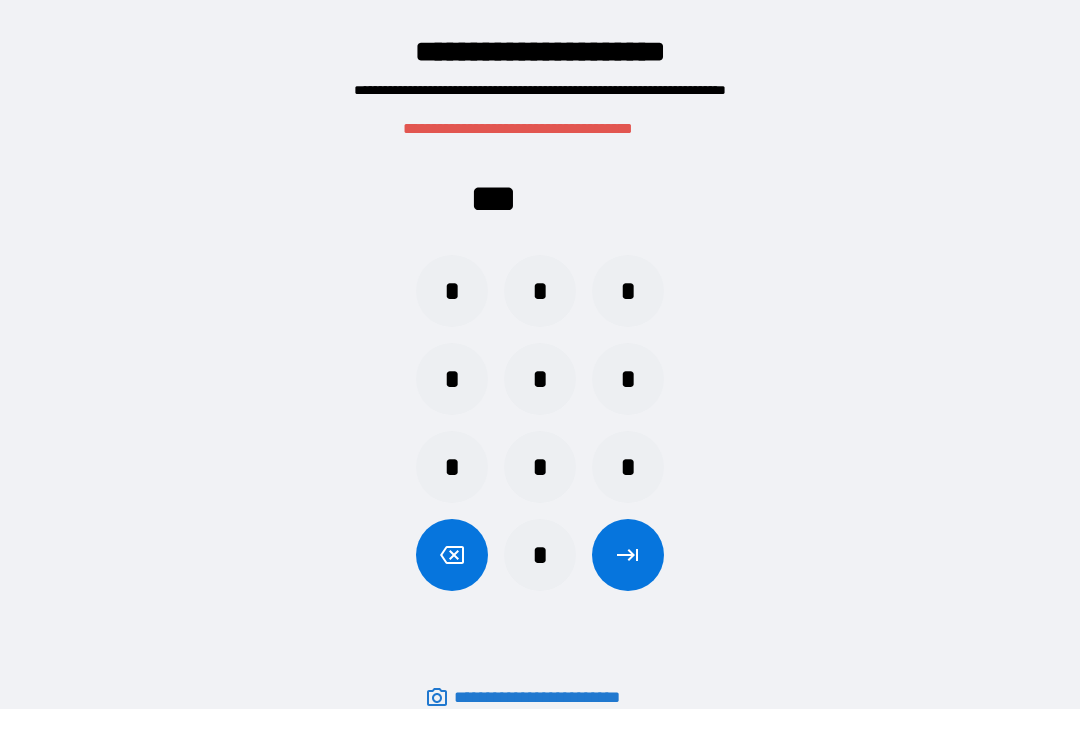 click at bounding box center [452, 555] 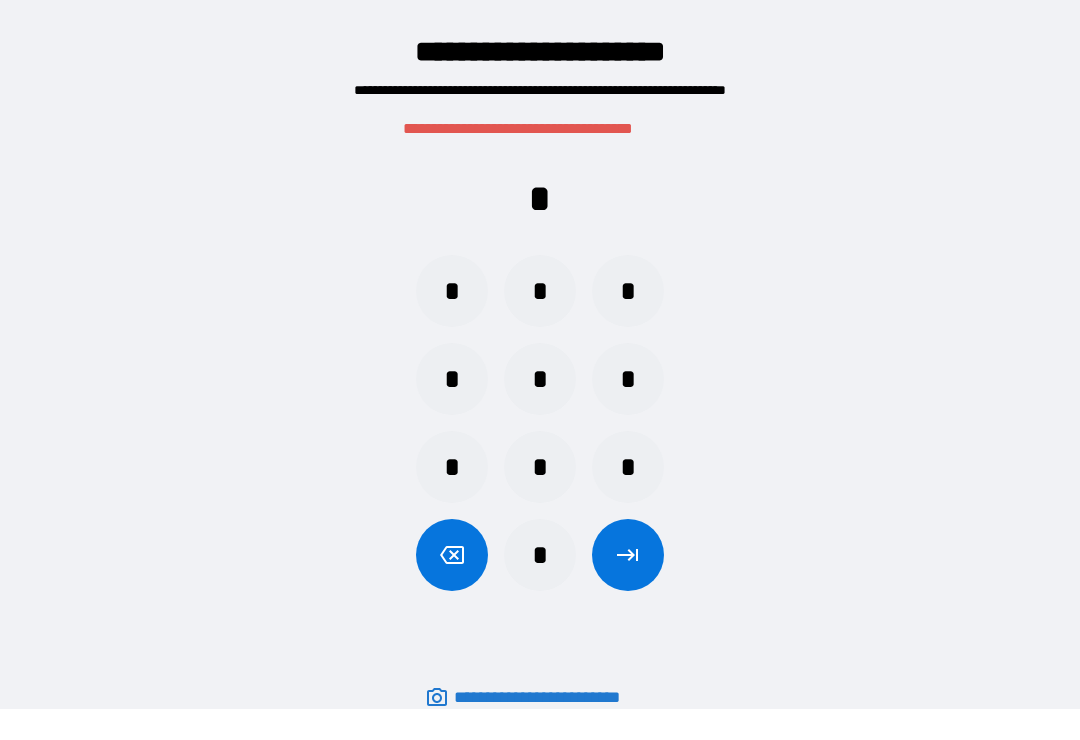 click on "*" at bounding box center (540, 555) 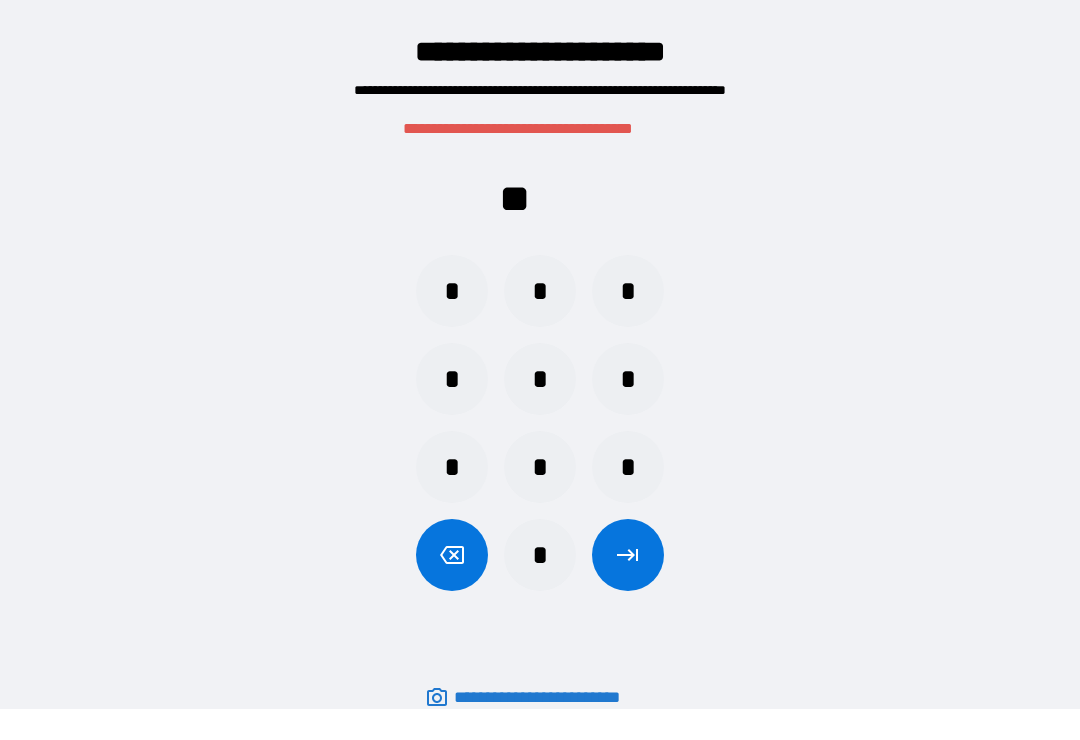 click on "*" at bounding box center [452, 291] 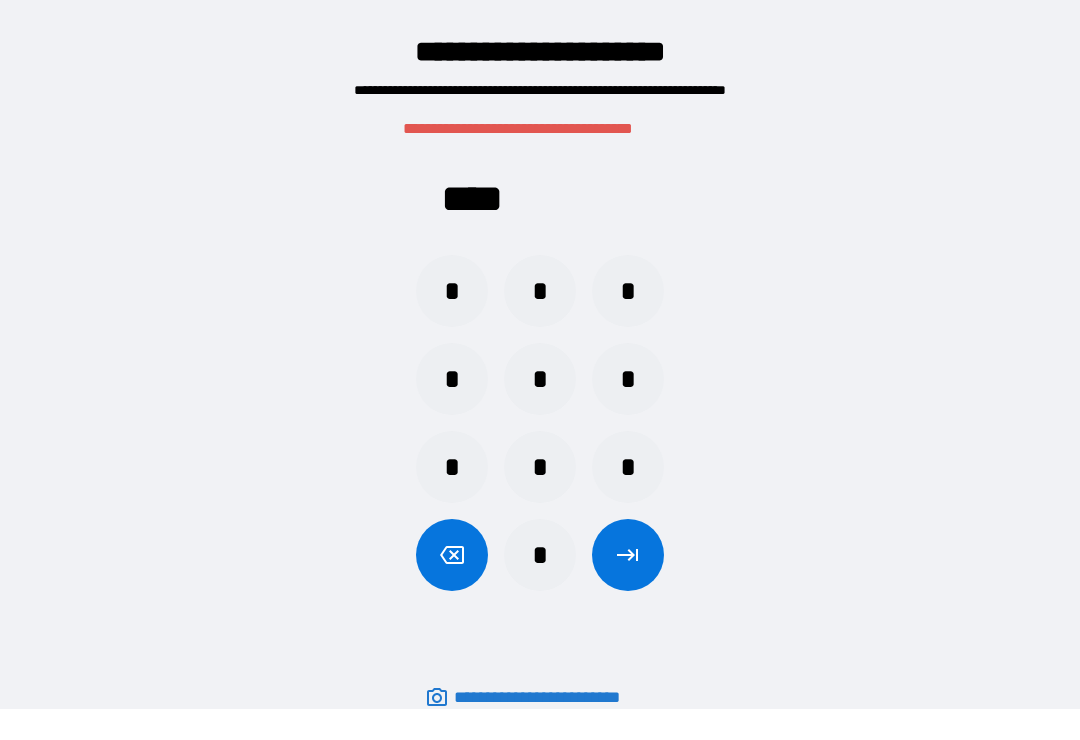 click at bounding box center (628, 555) 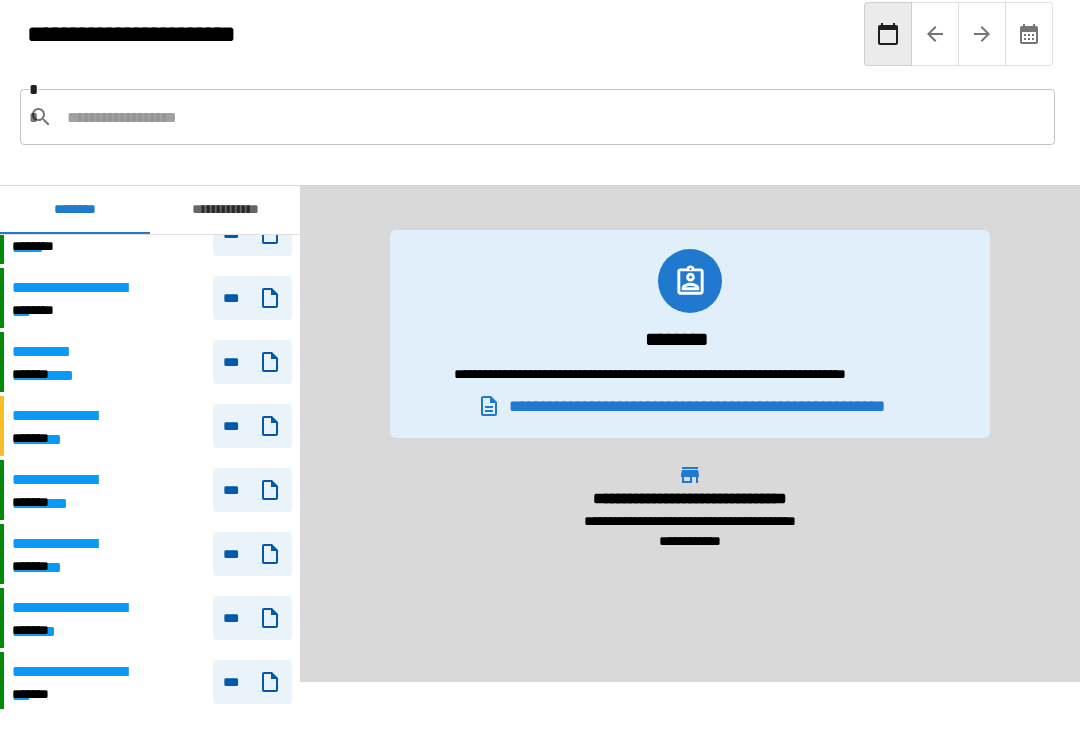 scroll, scrollTop: 451, scrollLeft: 0, axis: vertical 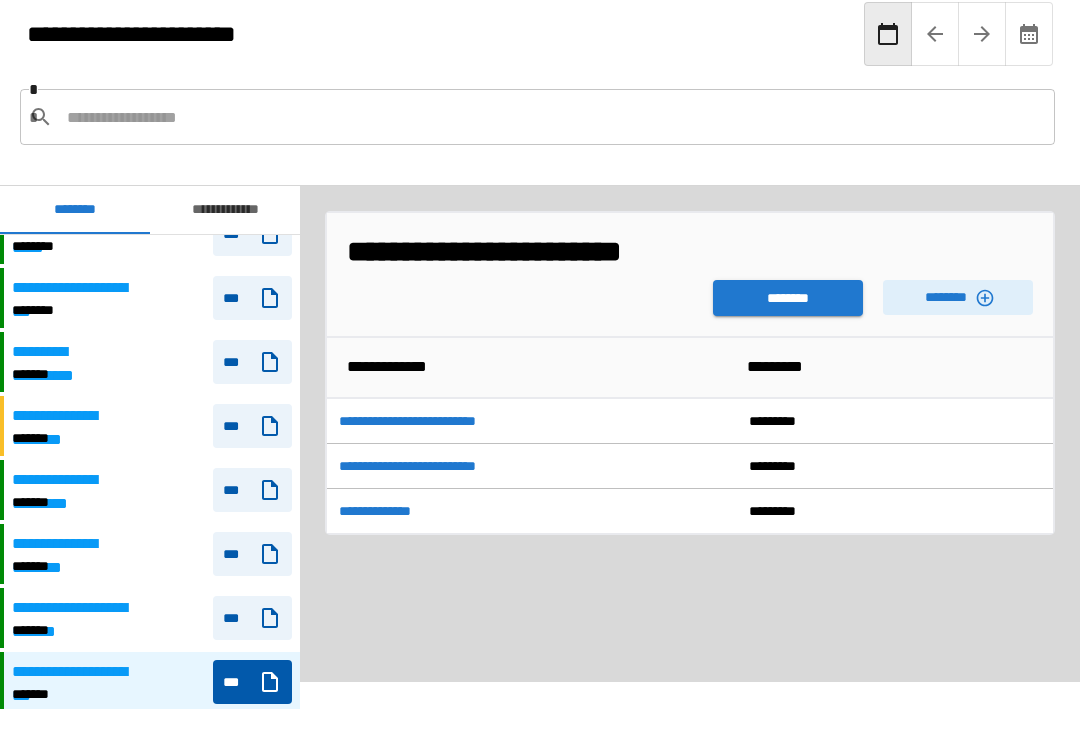 click on "********" at bounding box center (958, 297) 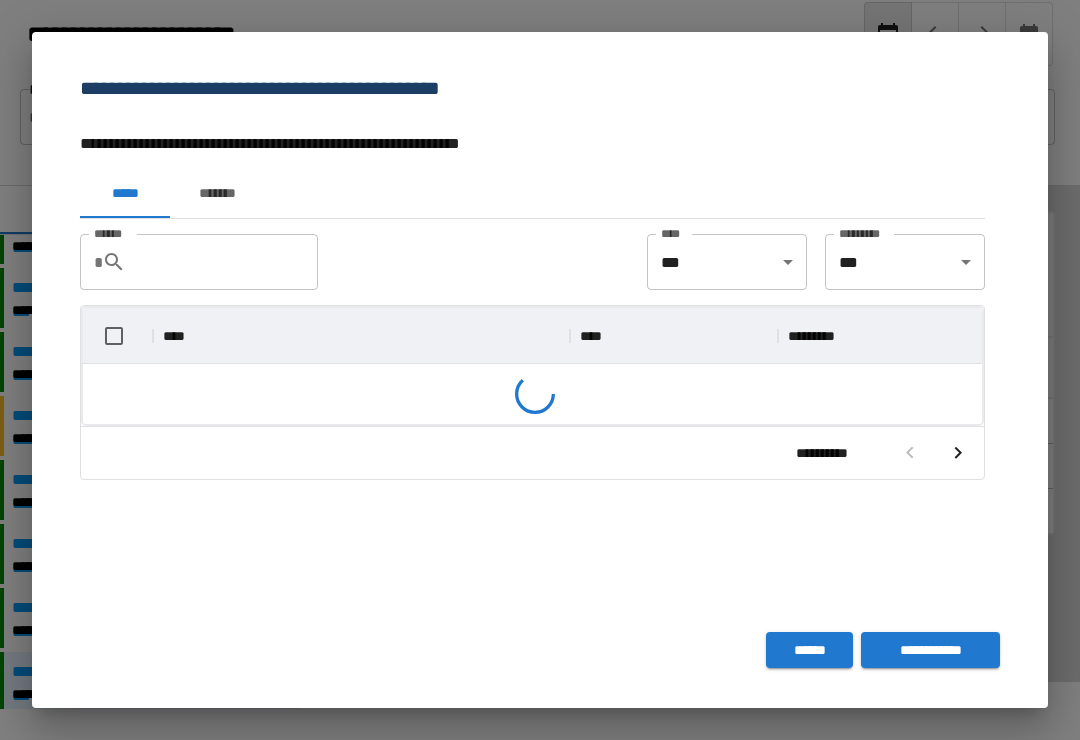 scroll, scrollTop: 356, scrollLeft: 899, axis: both 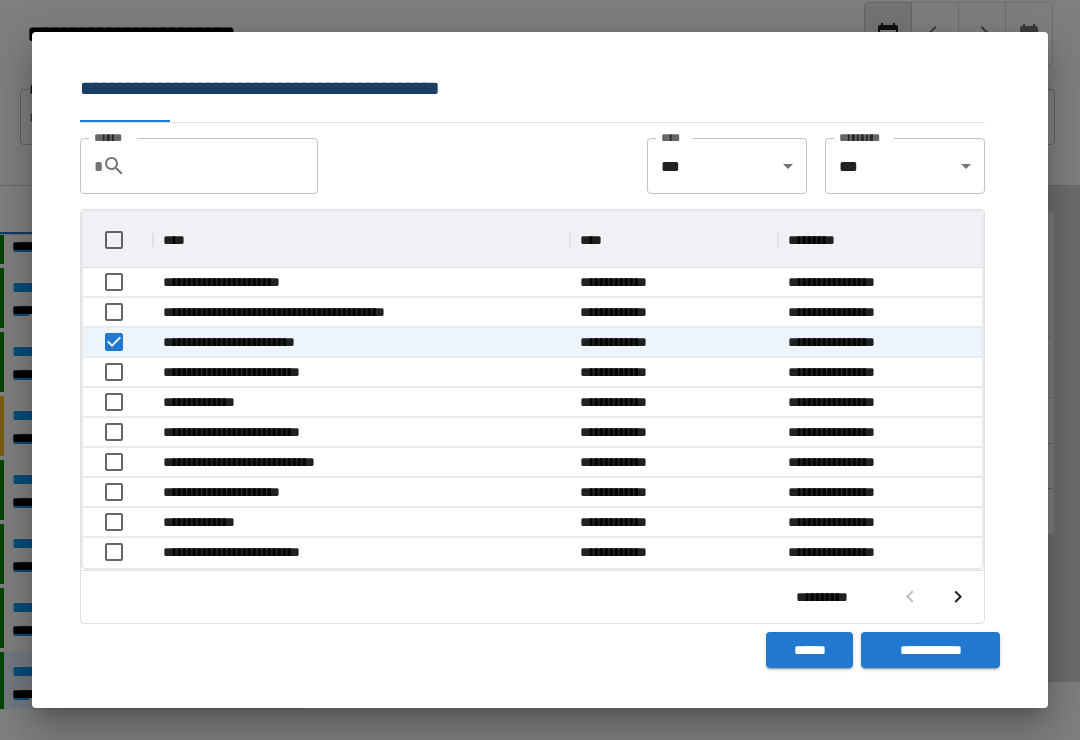 click on "**********" at bounding box center [930, 650] 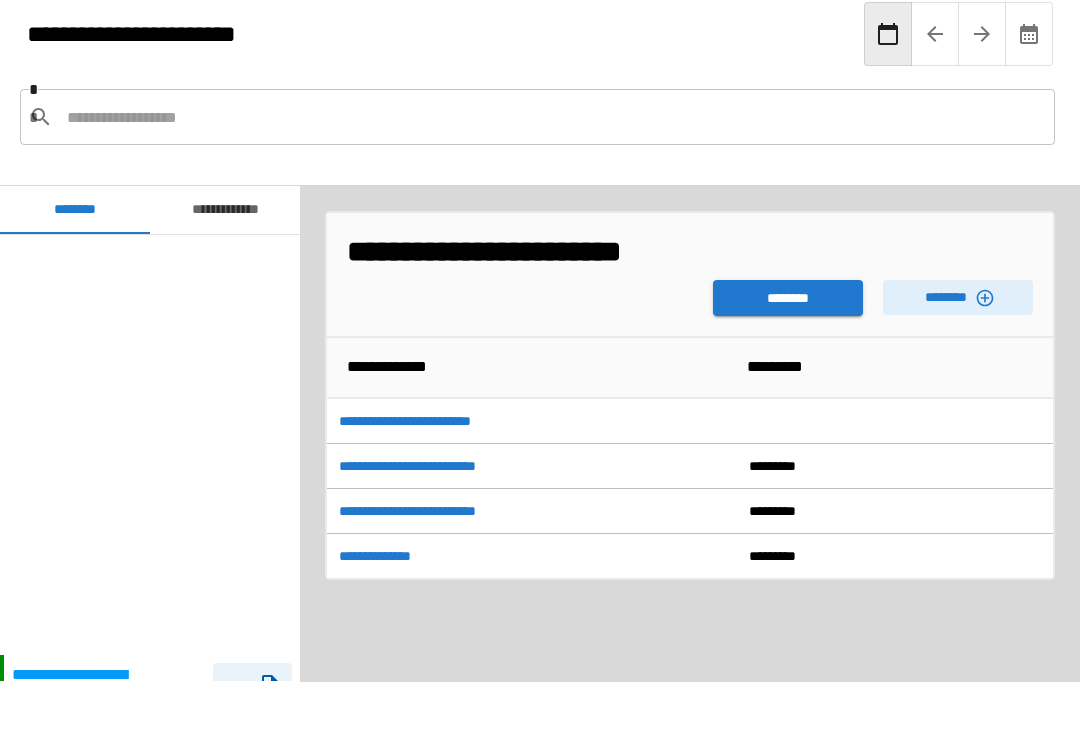 scroll, scrollTop: 451, scrollLeft: 0, axis: vertical 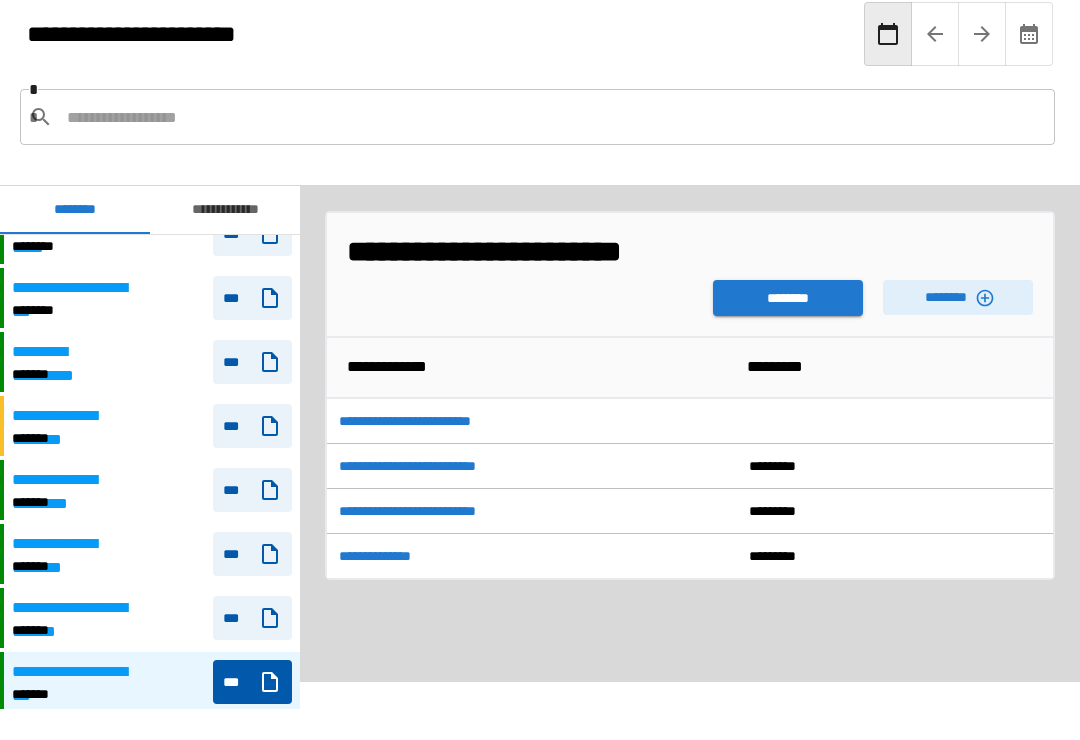 click on "********" at bounding box center [788, 298] 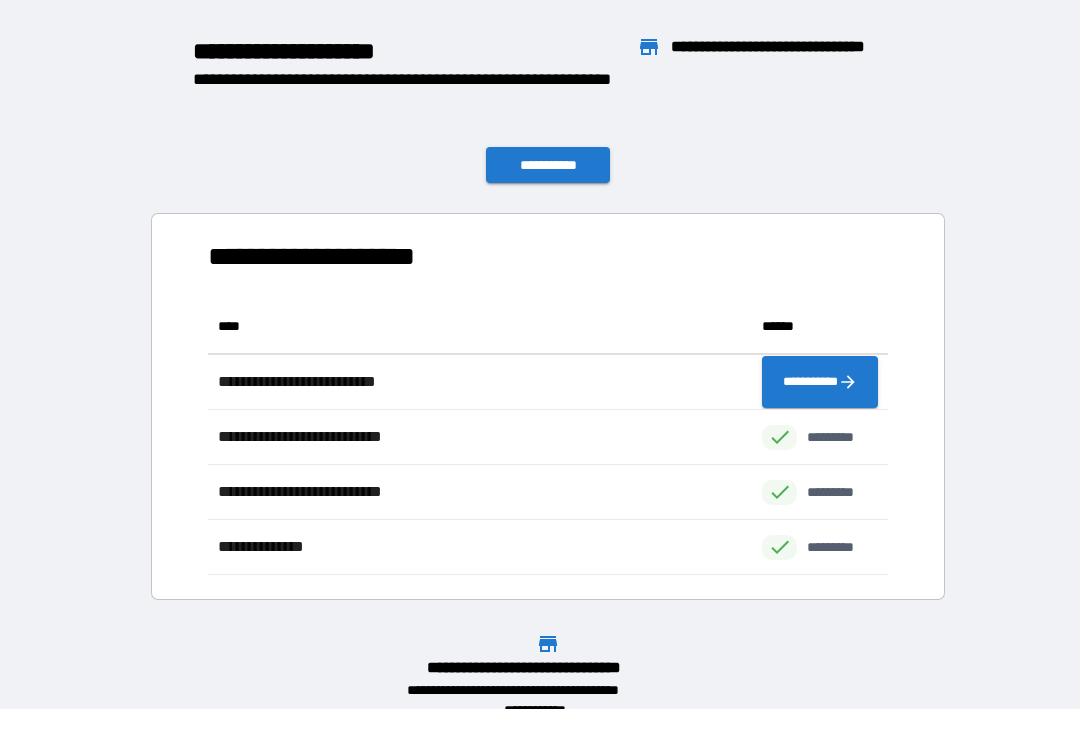 scroll, scrollTop: 1, scrollLeft: 1, axis: both 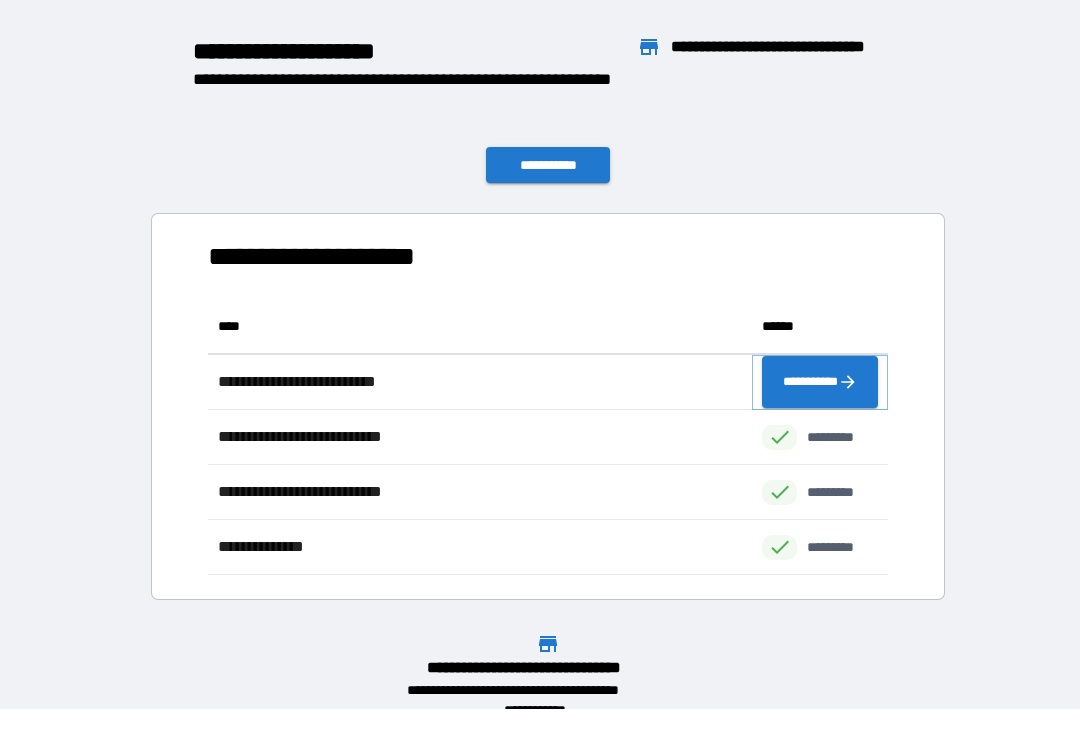 click on "**********" at bounding box center (820, 382) 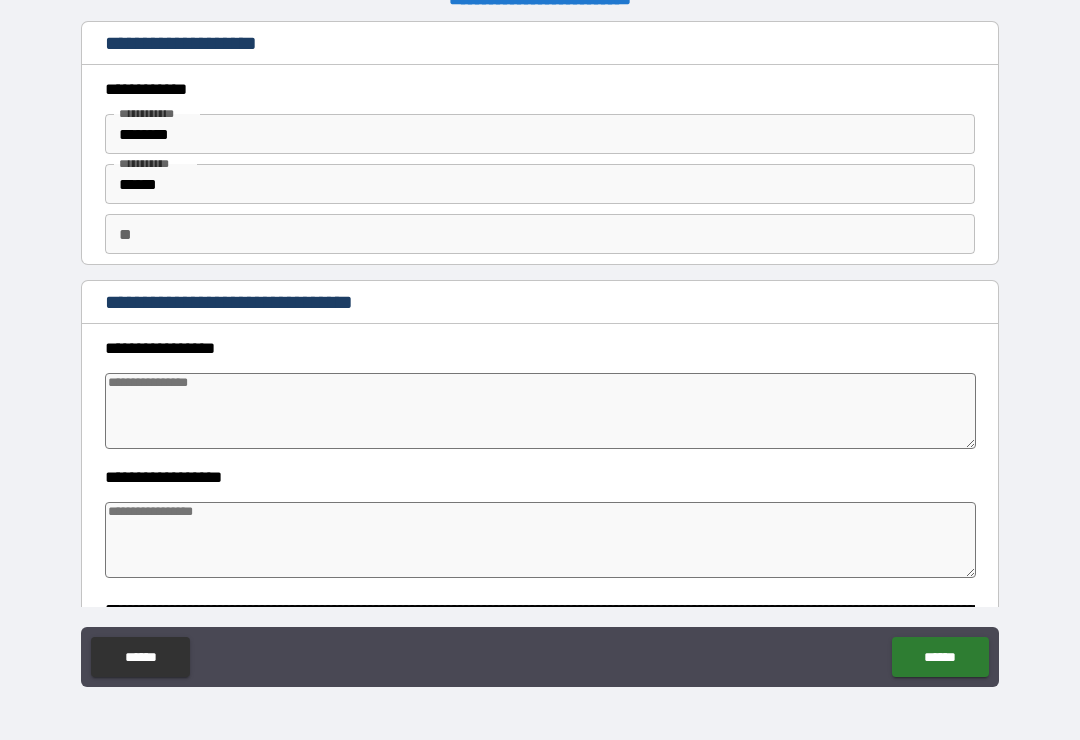 type on "*" 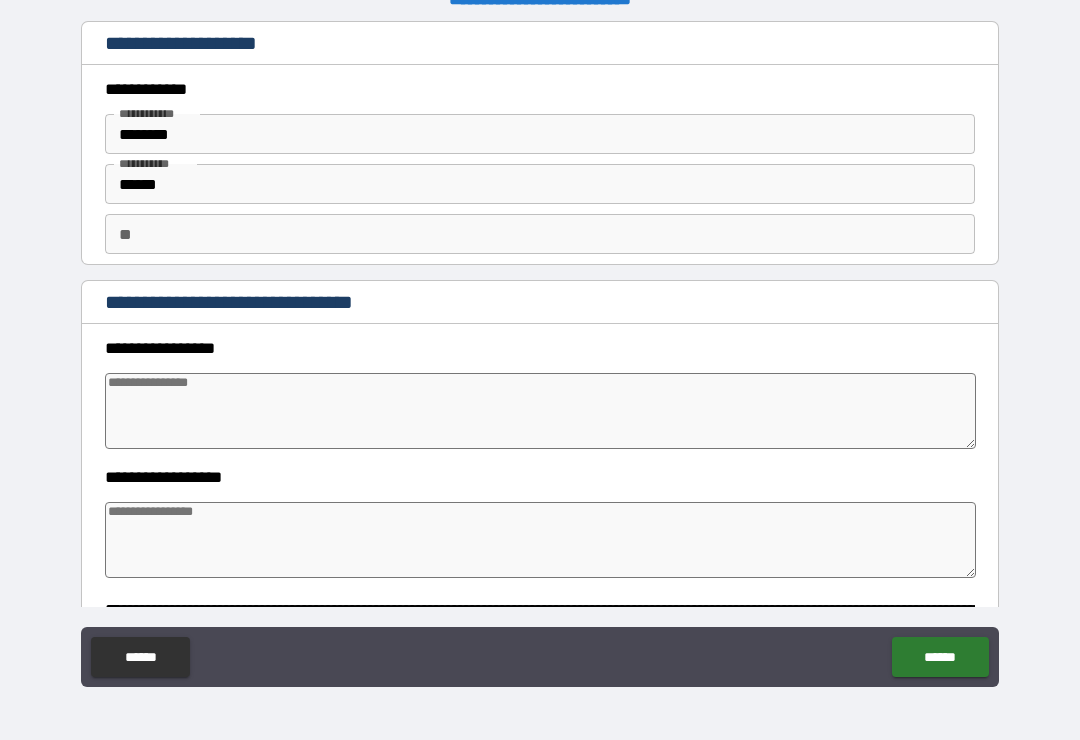 type on "*" 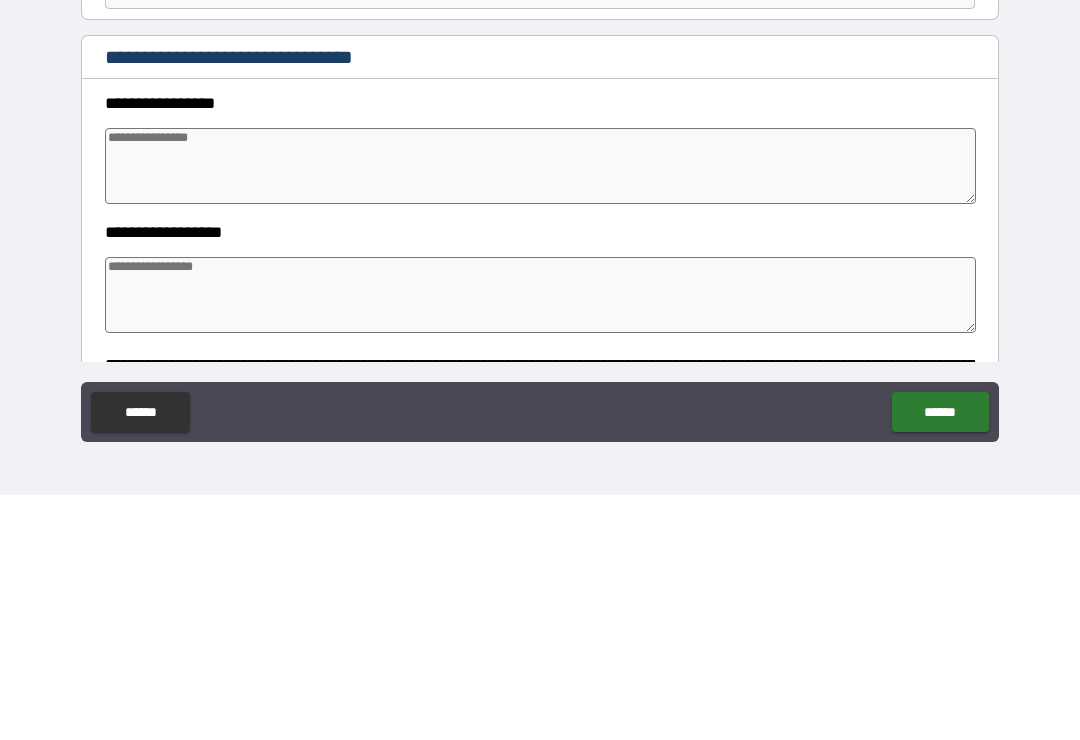 type on "*" 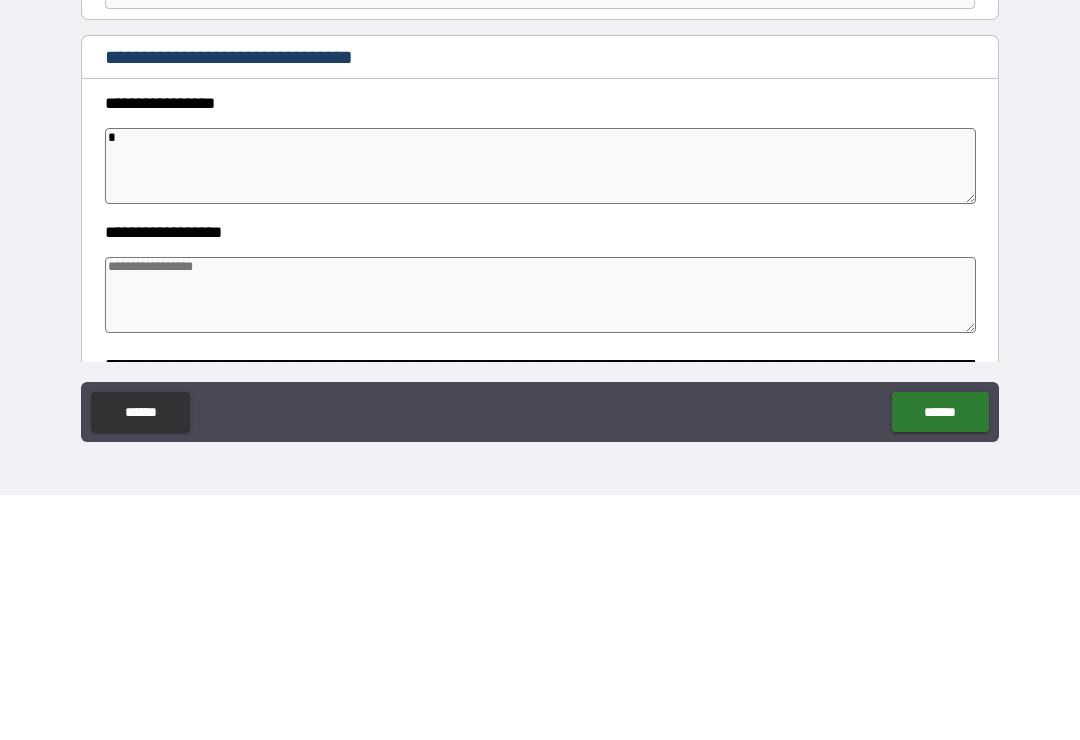 type on "*" 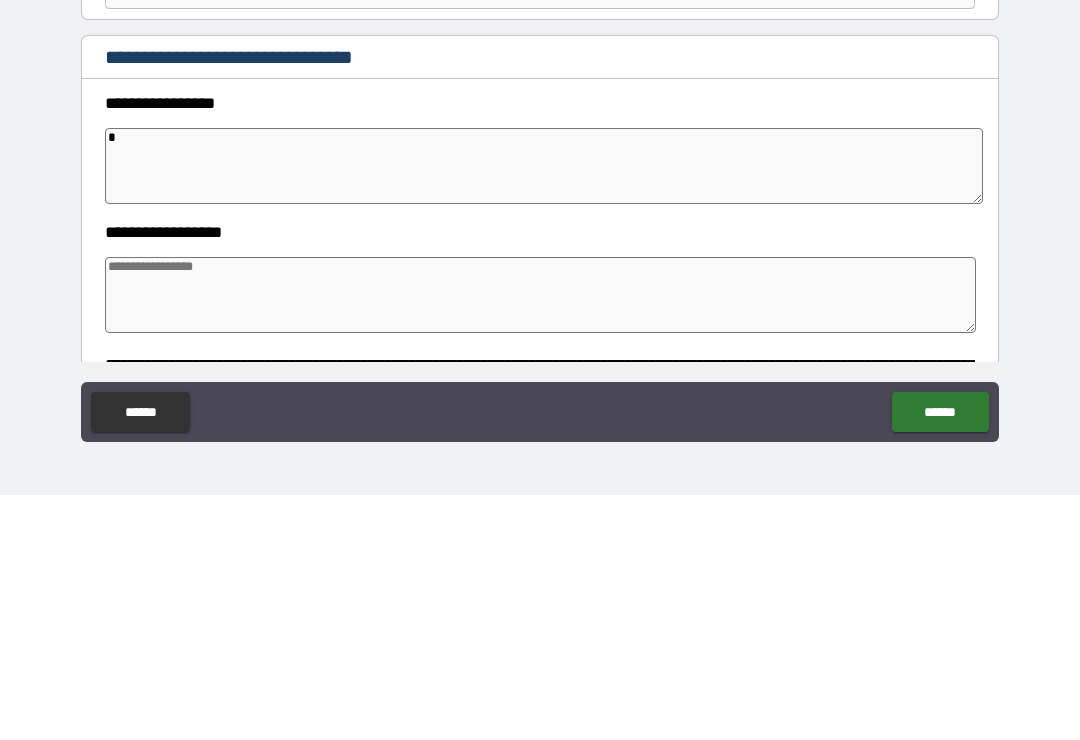 type on "*" 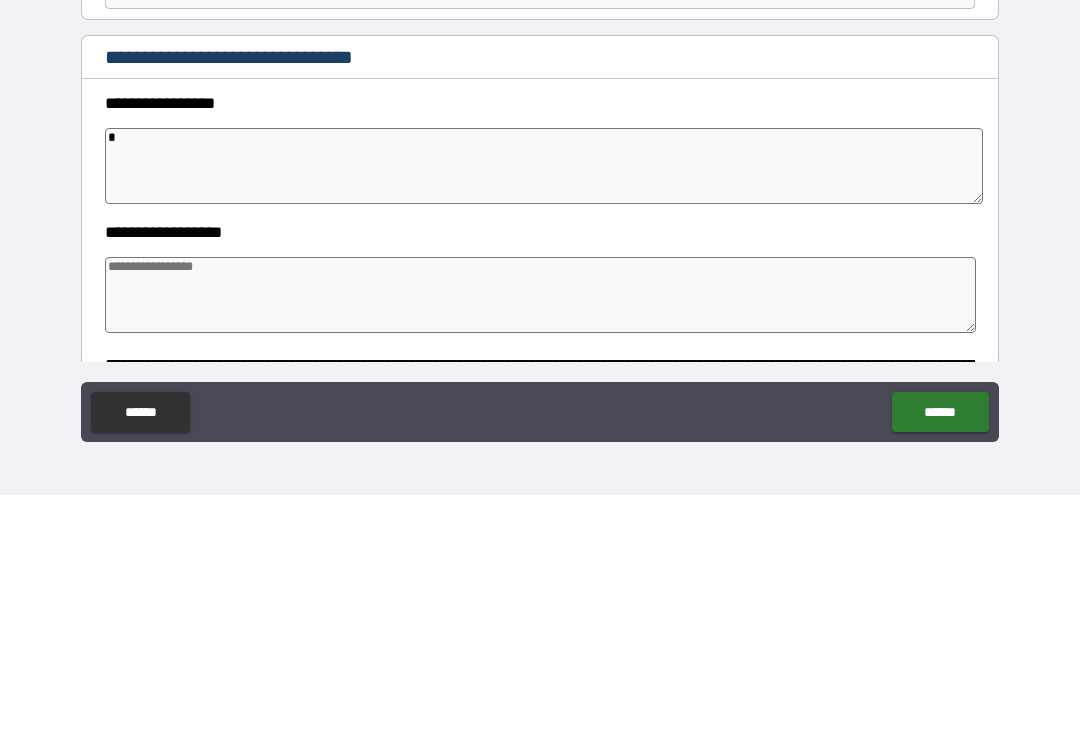 type on "*" 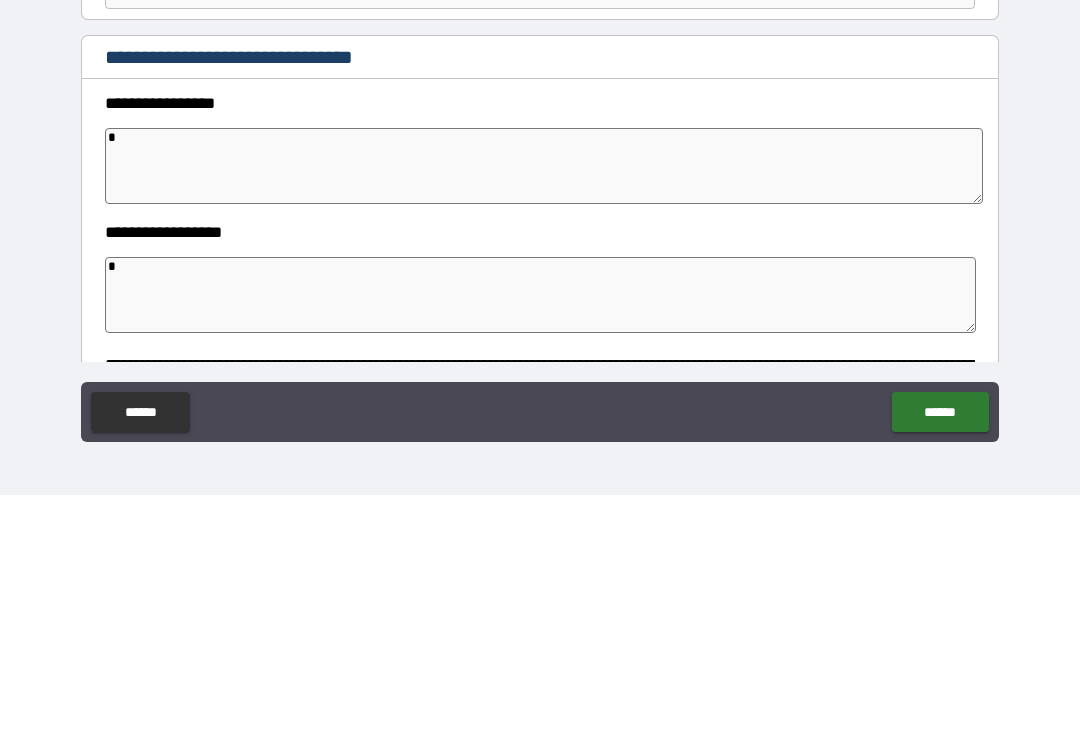 type on "*" 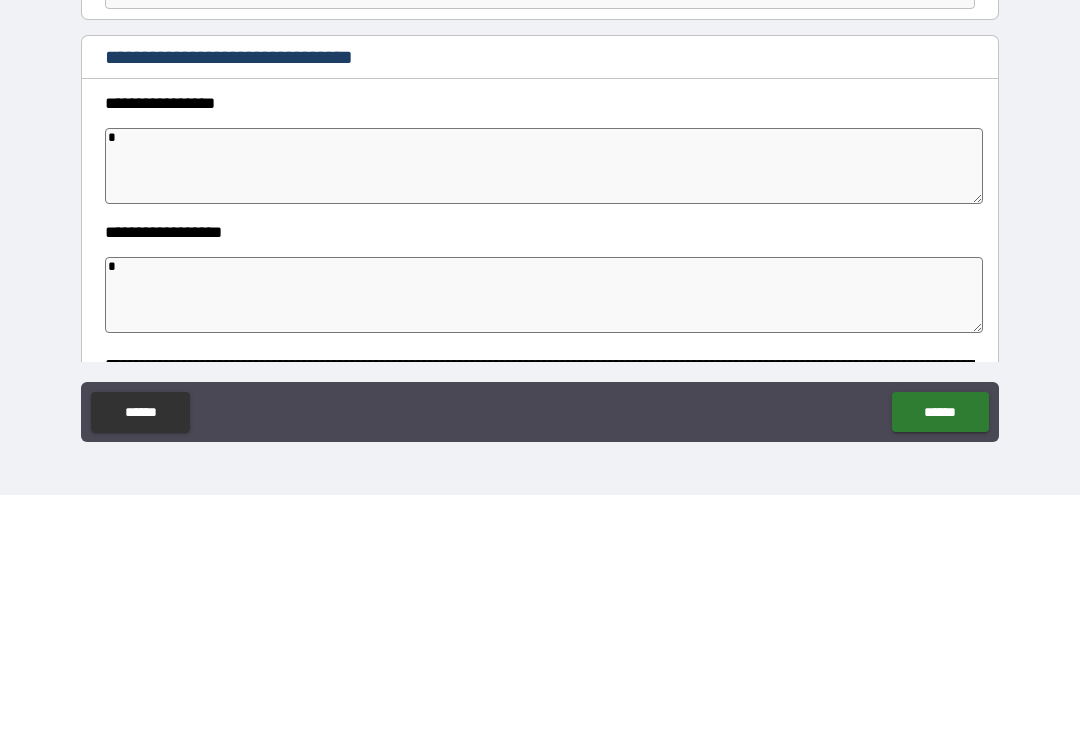 type on "**" 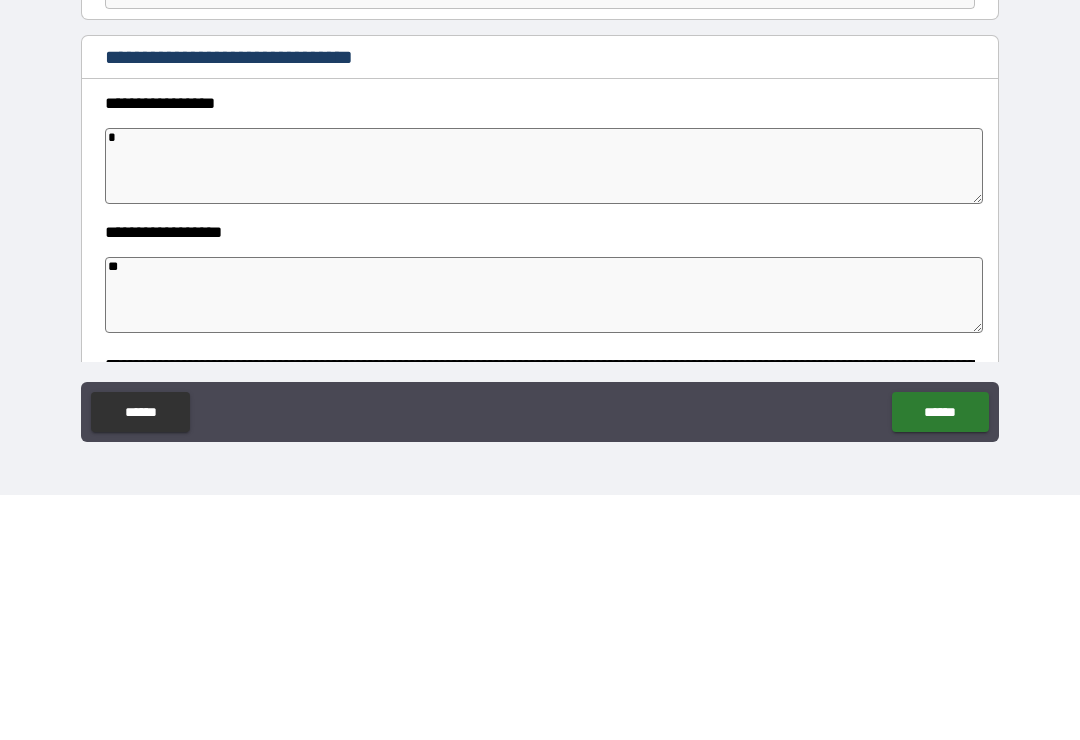 type on "*" 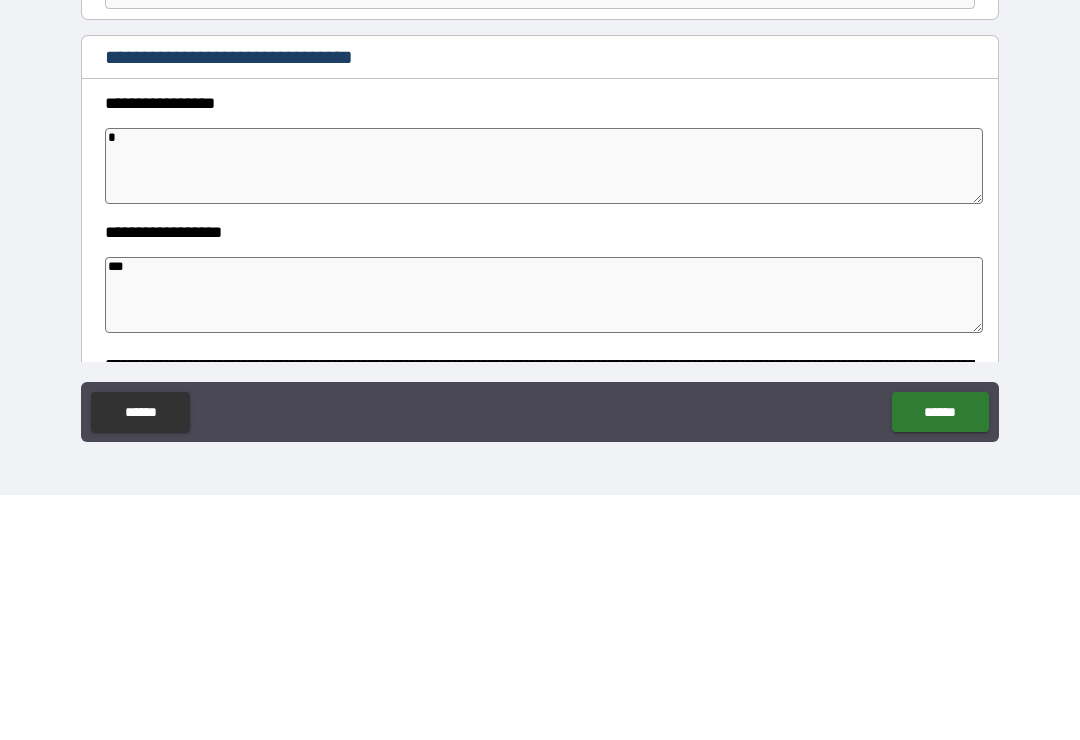 type on "*" 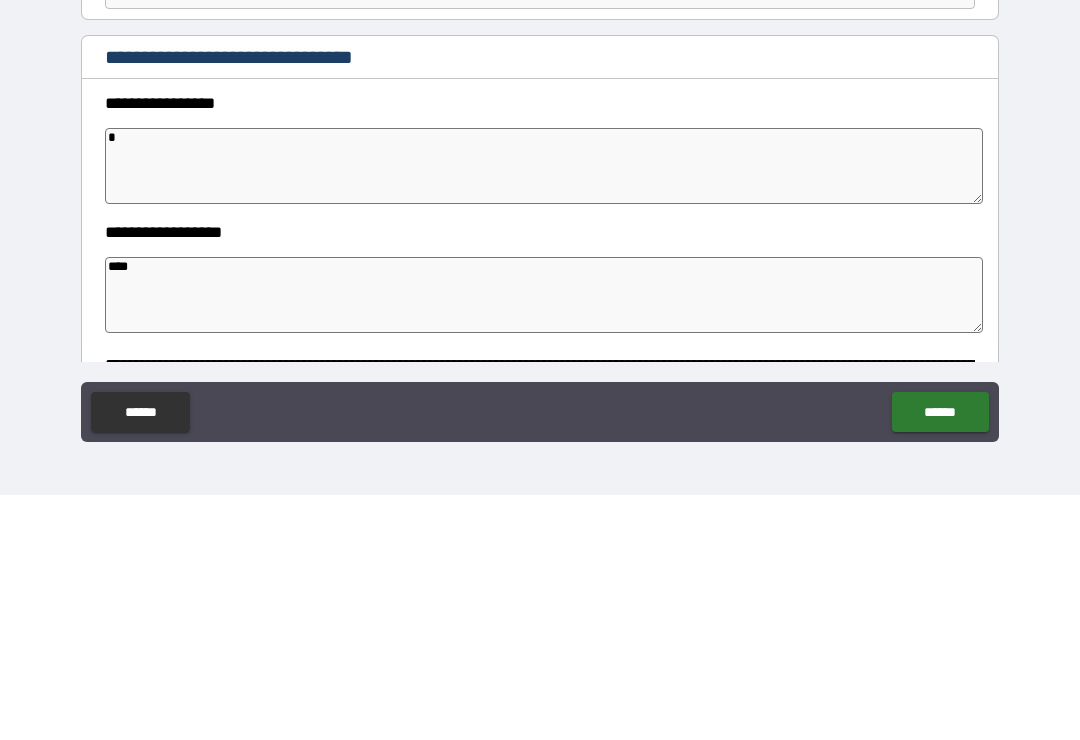 type on "*" 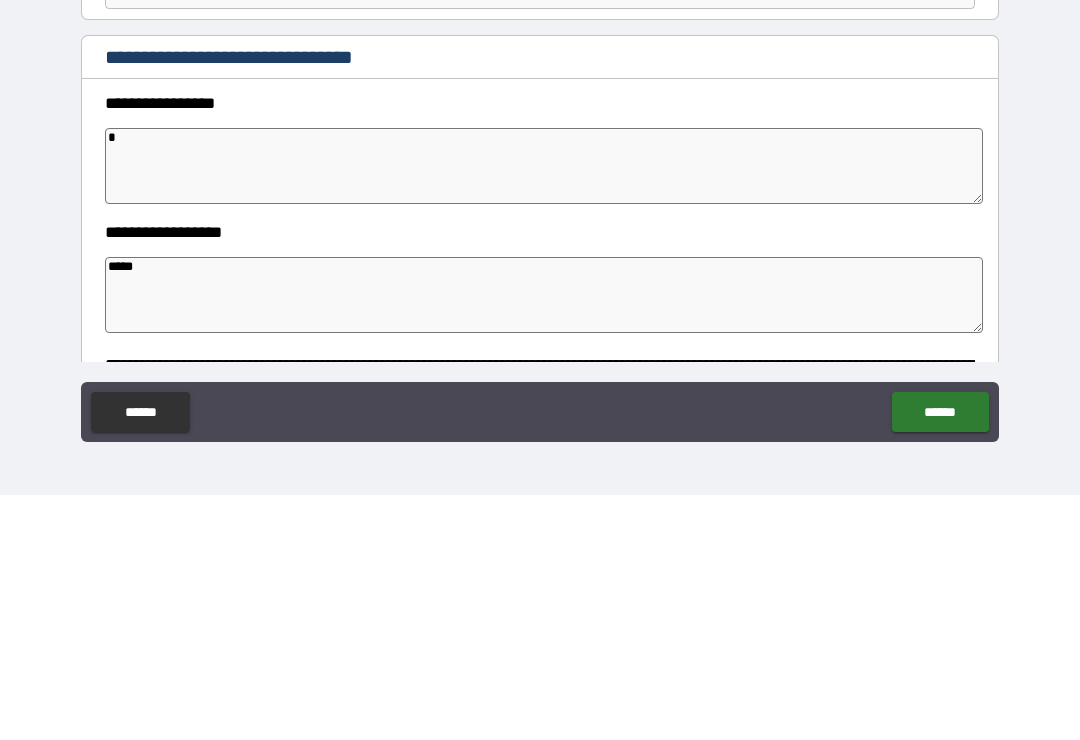 type on "*" 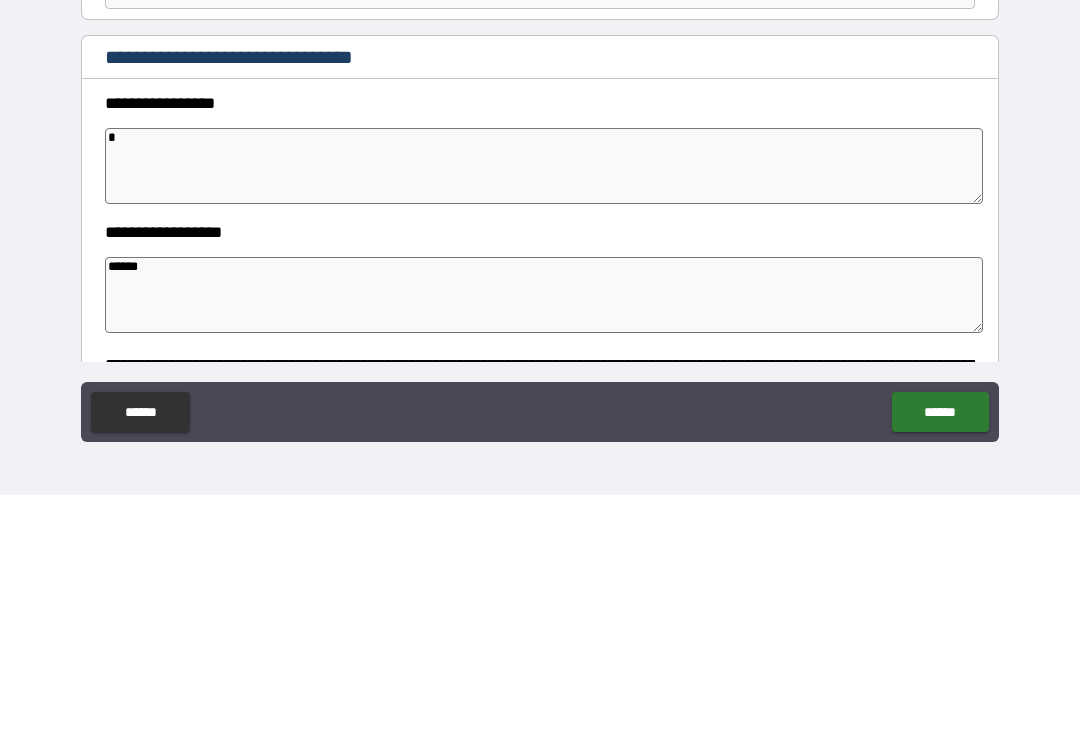 type on "*" 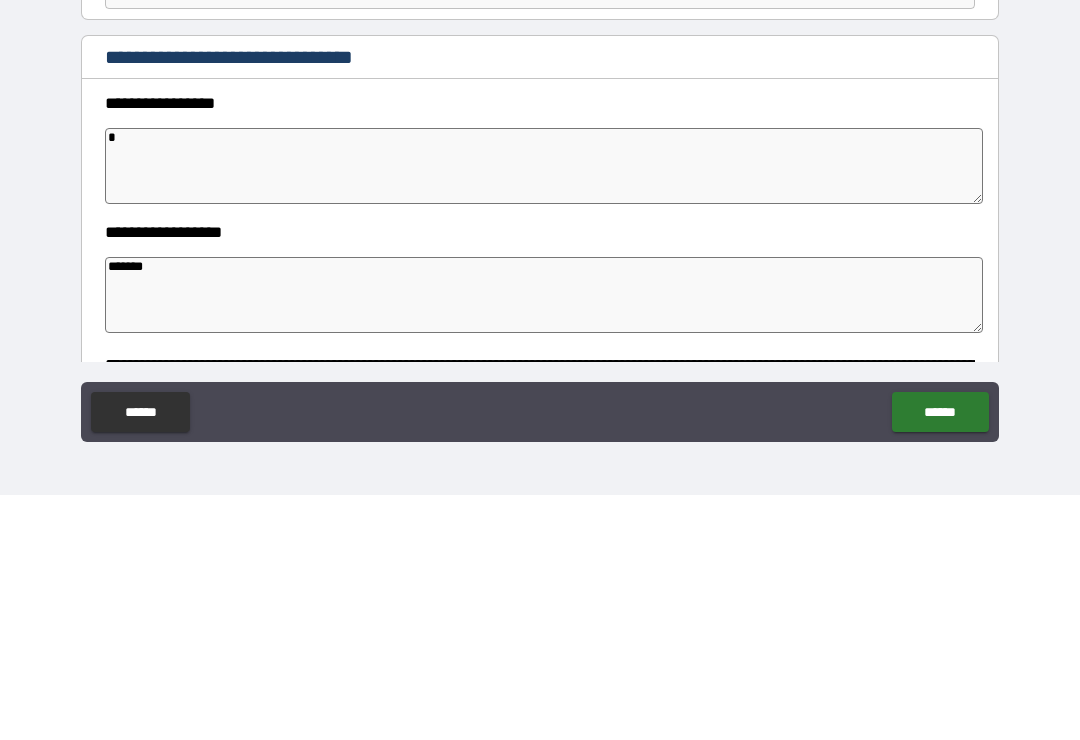 type on "********" 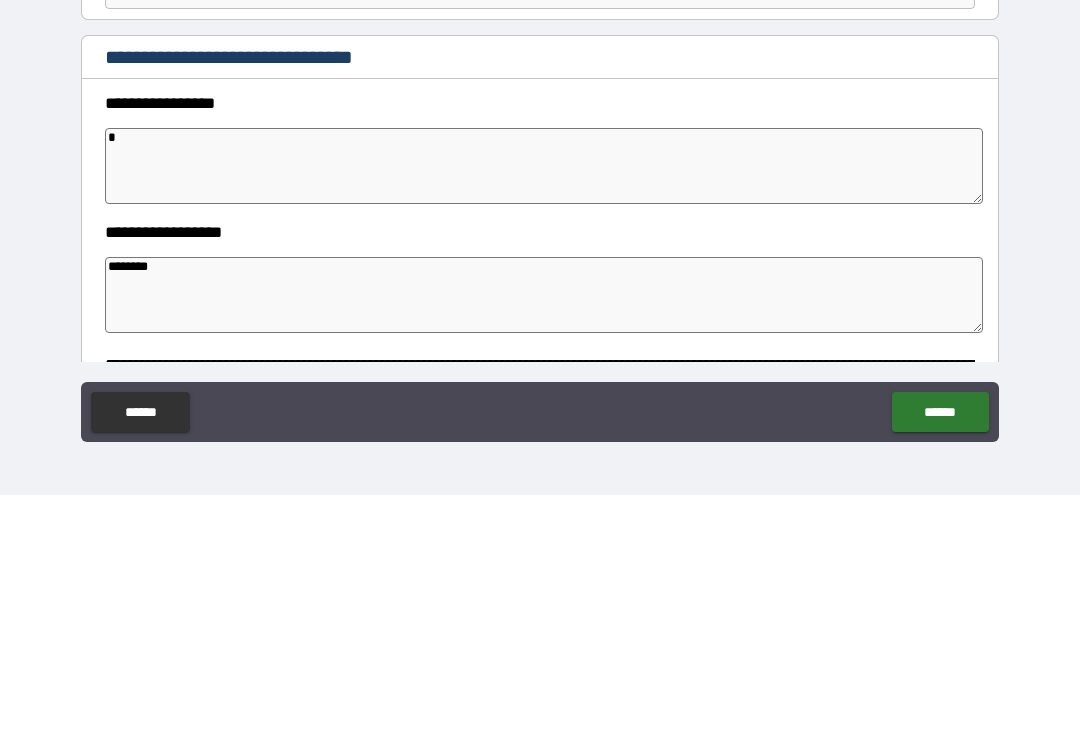 type on "*" 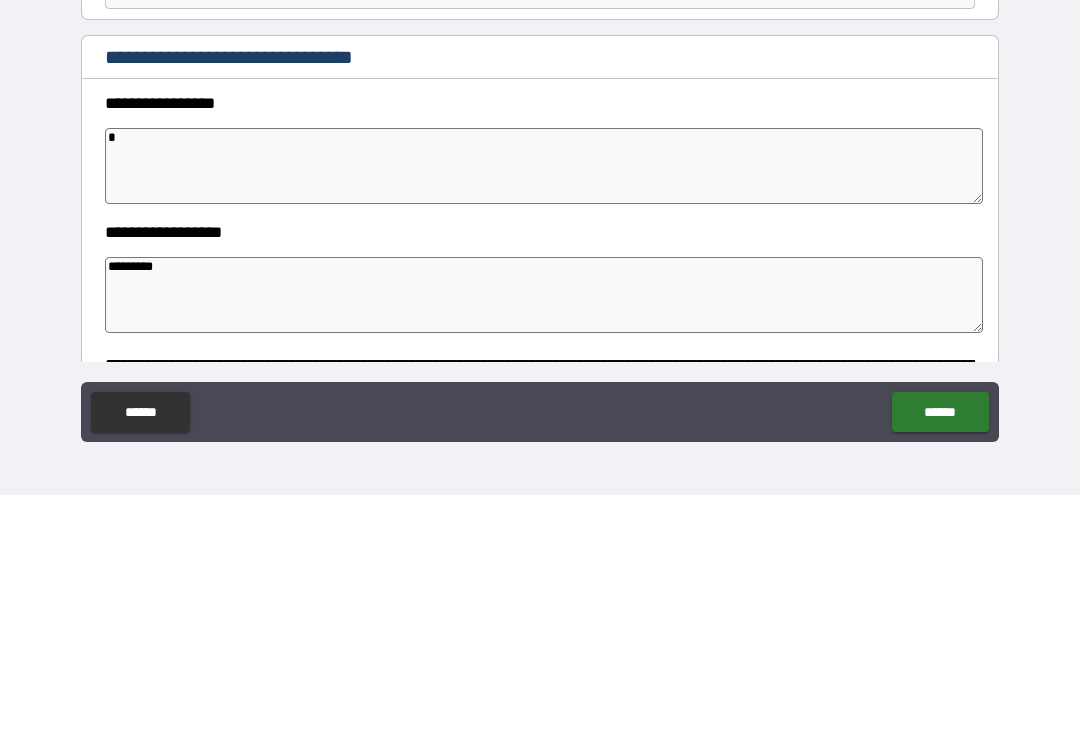 type on "*" 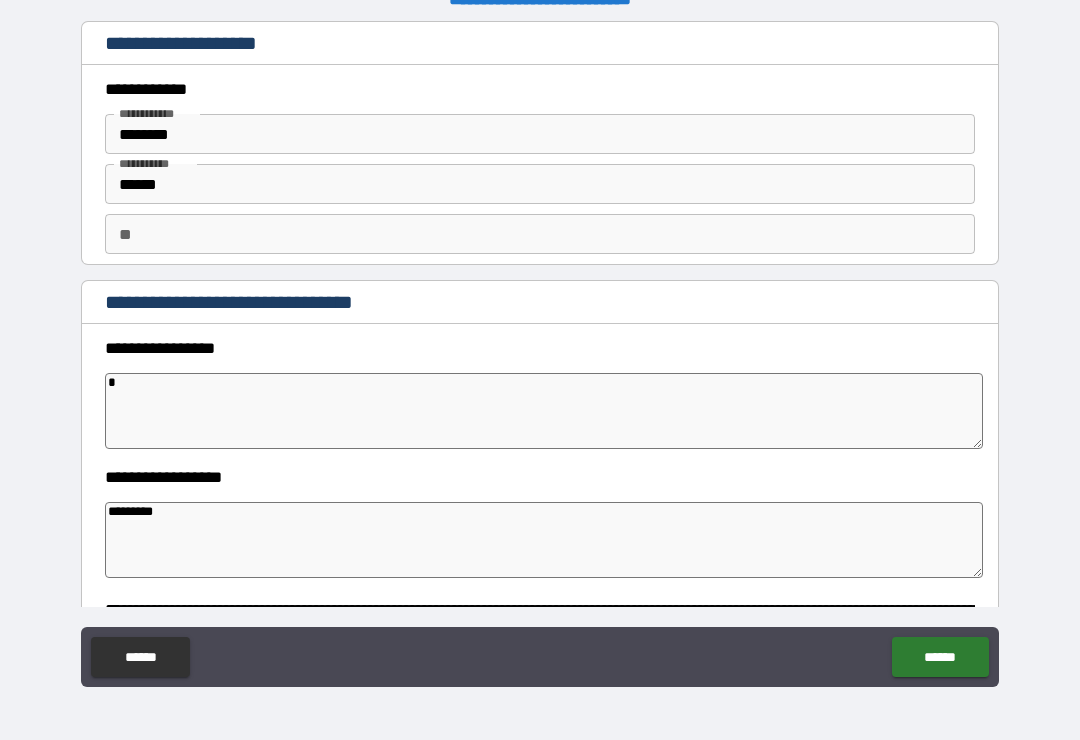 click on "[ADDRESS] [CITY] [STATE] [ZIP] [COUNTRY] [COORDINATES] [POSTAL_CODE] [ADDRESS] [CITY] [STATE] [ZIP] [COUNTRY] [COORDINATES] [POSTAL_CODE] [ADDRESS] [CITY] [STATE] [ZIP] [COUNTRY] [COORDINATES] [POSTAL_CODE] [ADDRESS] [CITY] [STATE] [ZIP] [COUNTRY] [COORDINATES] [POSTAL_CODE]" at bounding box center [540, 357] 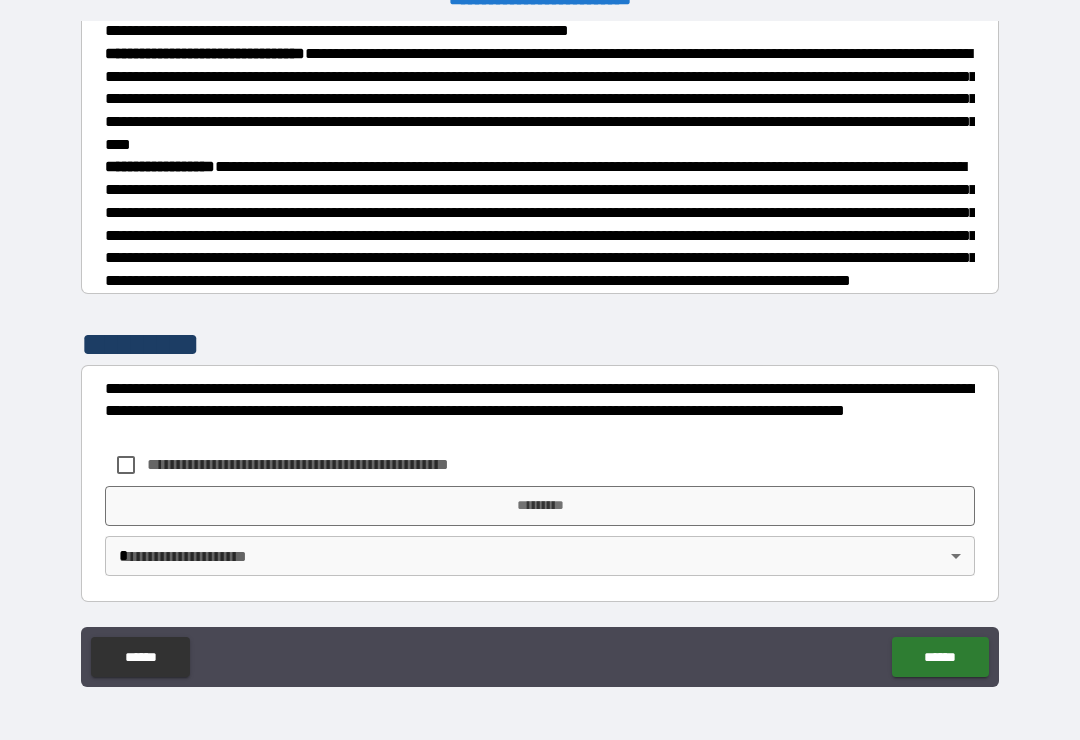 scroll, scrollTop: 1142, scrollLeft: 0, axis: vertical 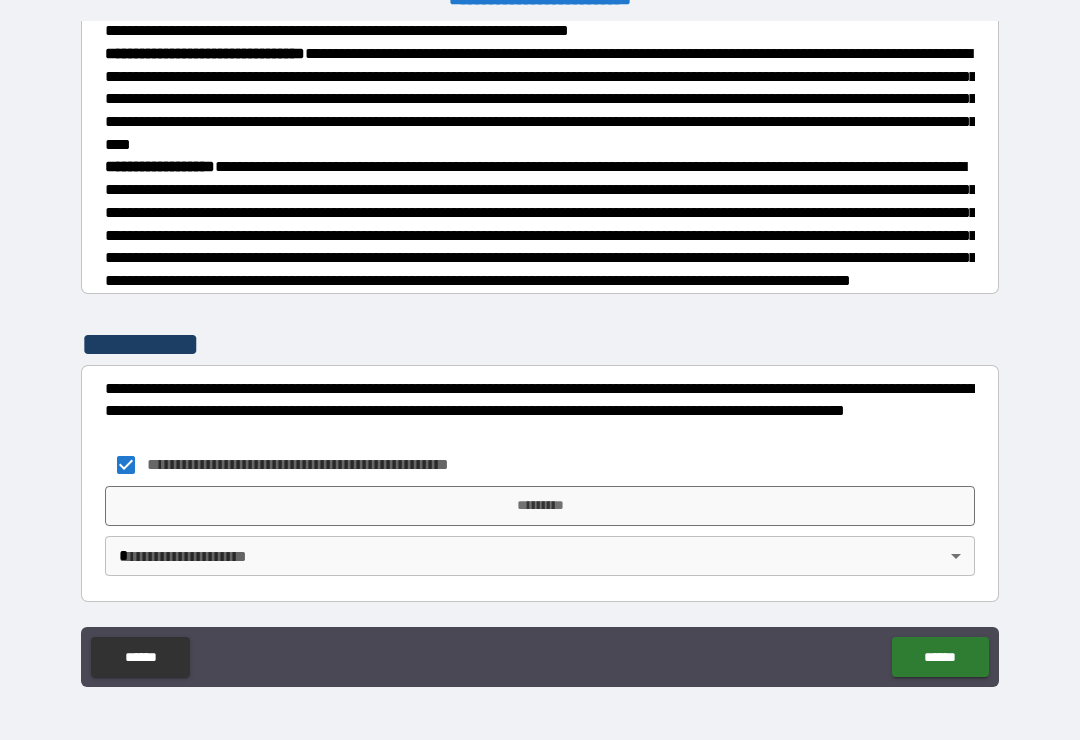 type on "*" 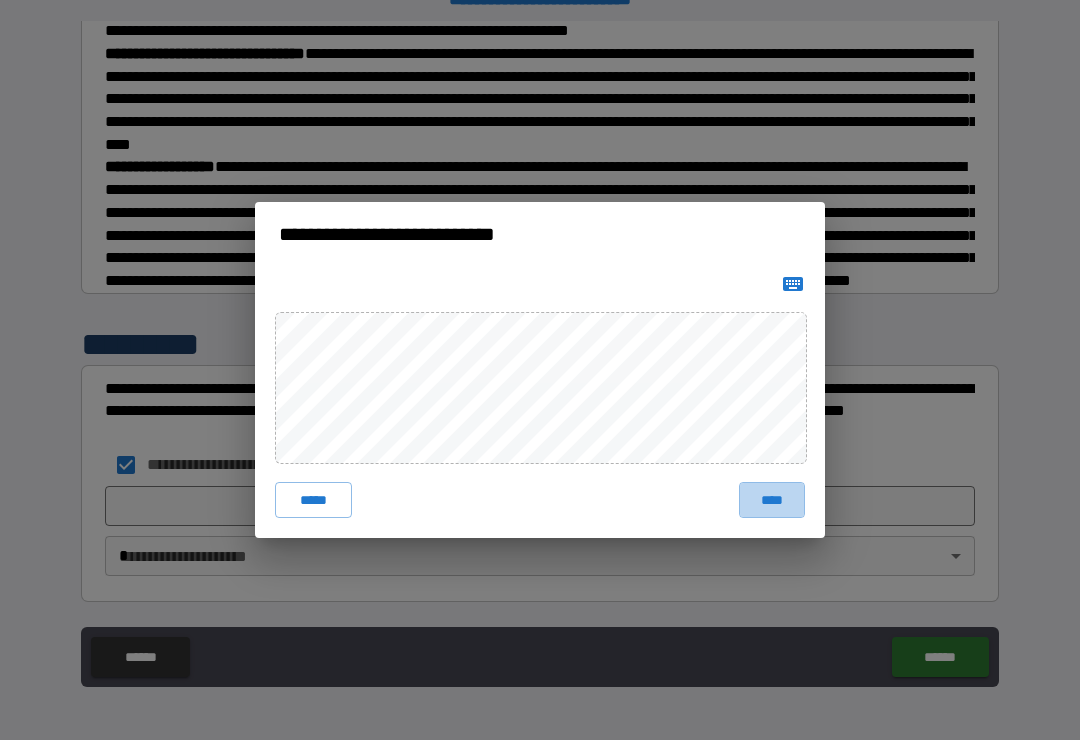 click on "****" at bounding box center [772, 500] 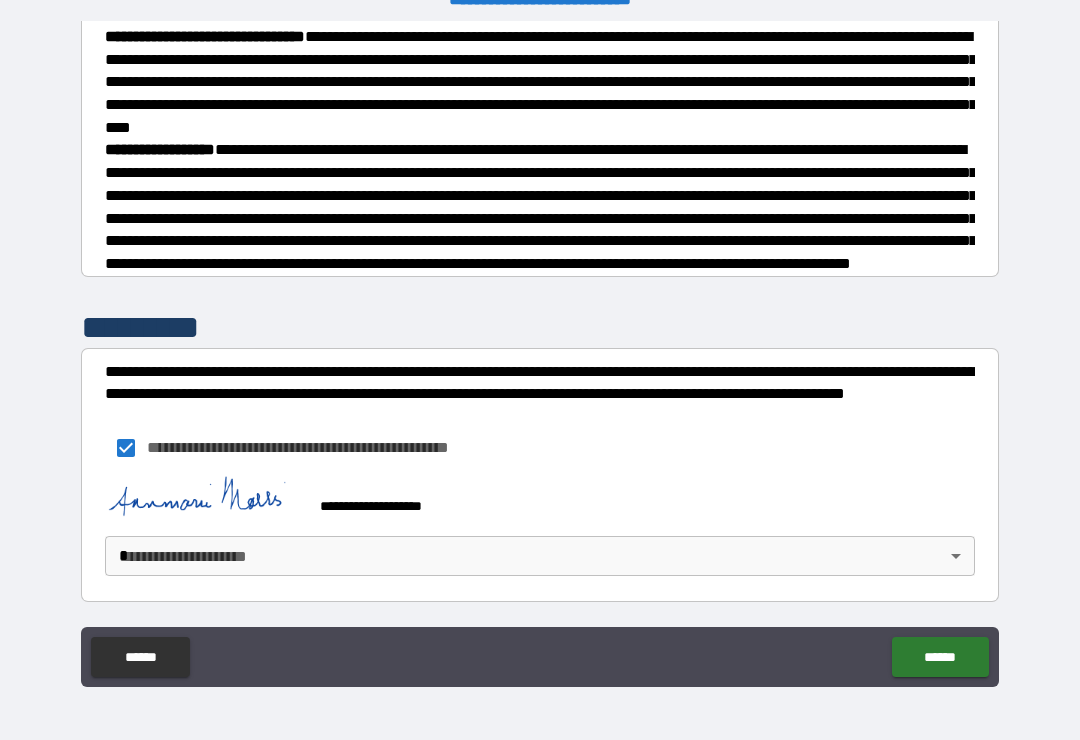 scroll, scrollTop: 1132, scrollLeft: 0, axis: vertical 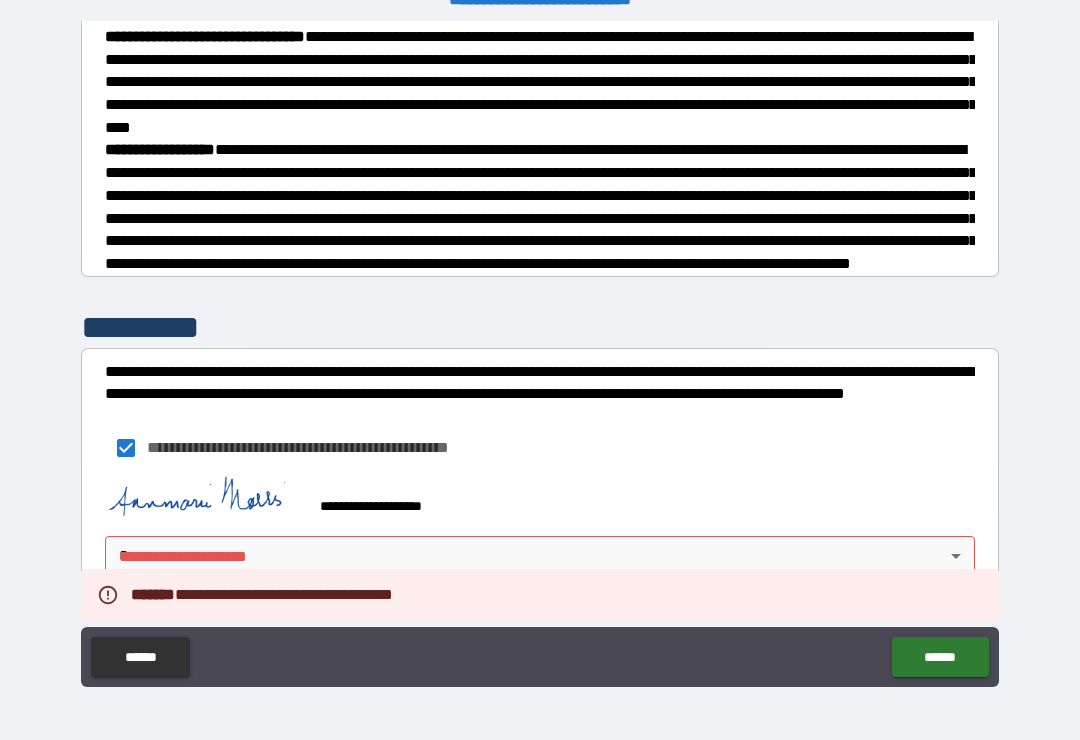 type on "*" 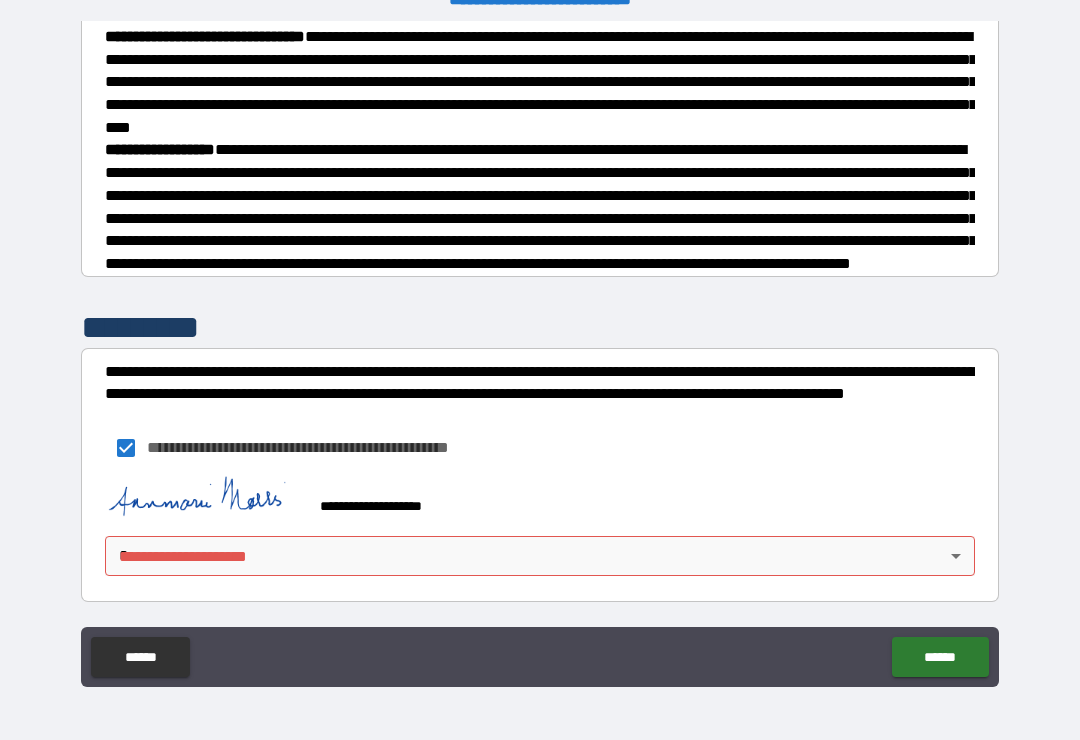 scroll, scrollTop: 1159, scrollLeft: 0, axis: vertical 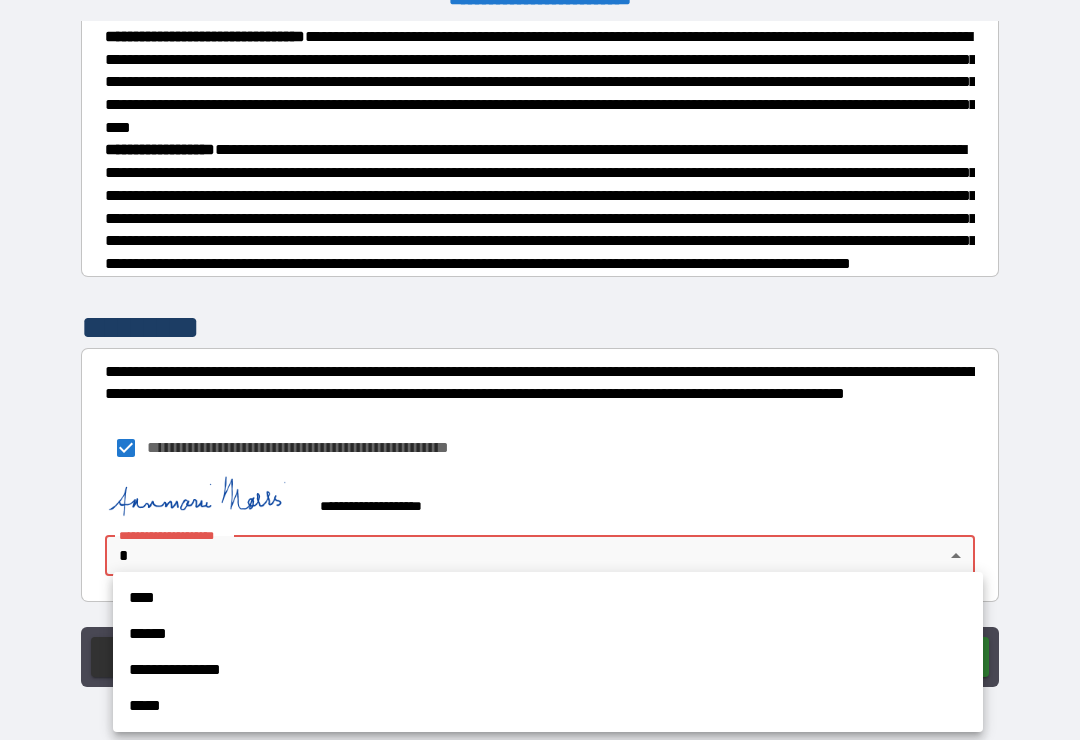 click on "****" at bounding box center (548, 598) 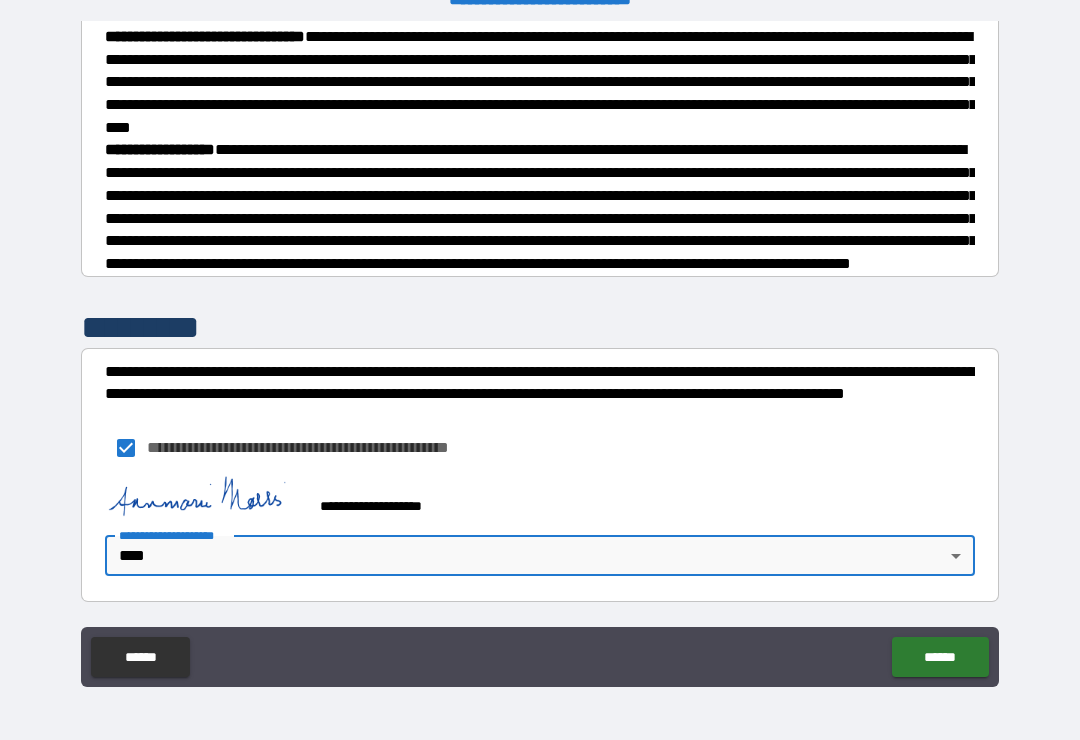 type on "*" 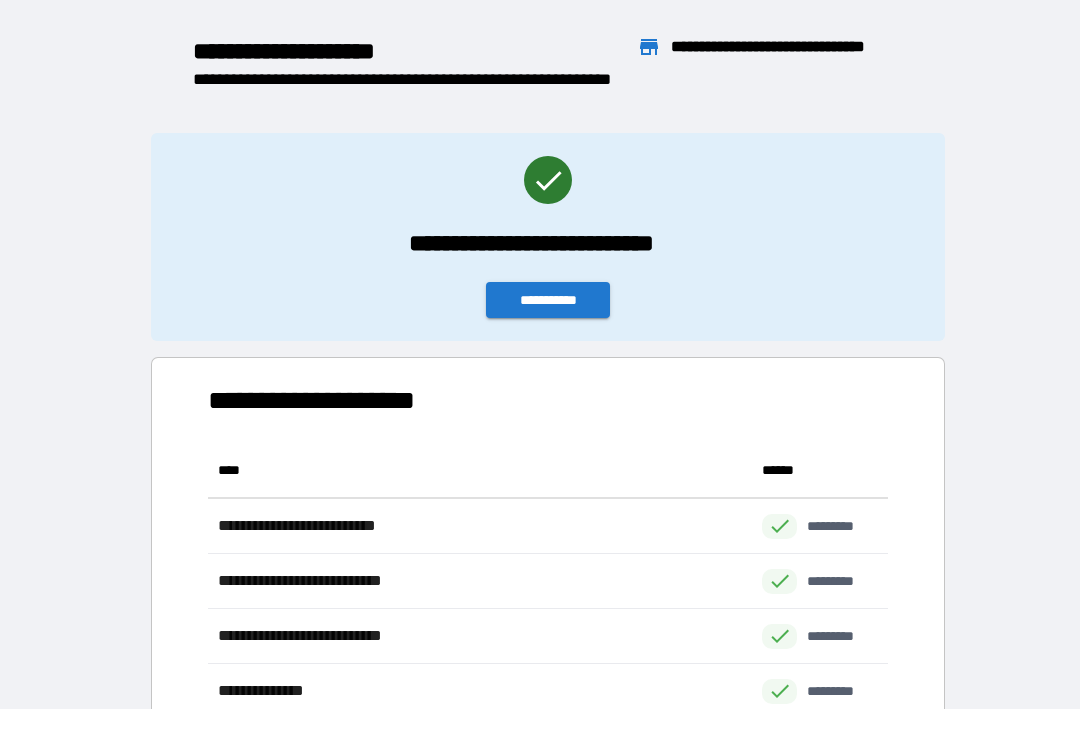 scroll, scrollTop: 276, scrollLeft: 680, axis: both 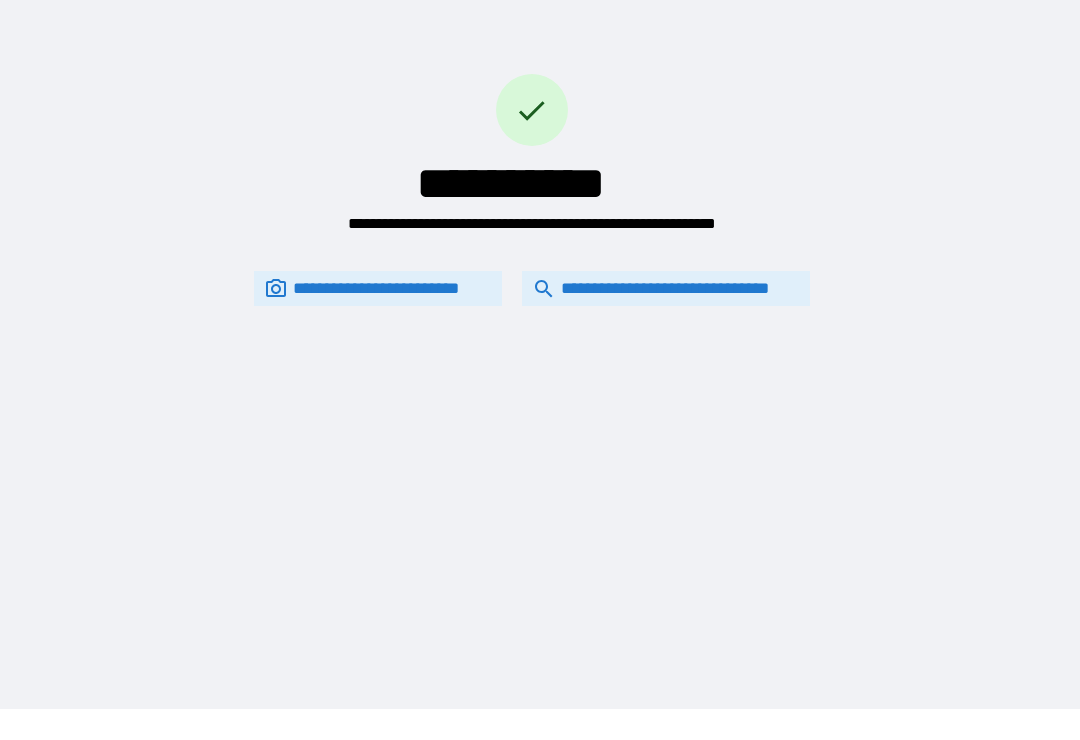 click on "**********" at bounding box center (532, 288) 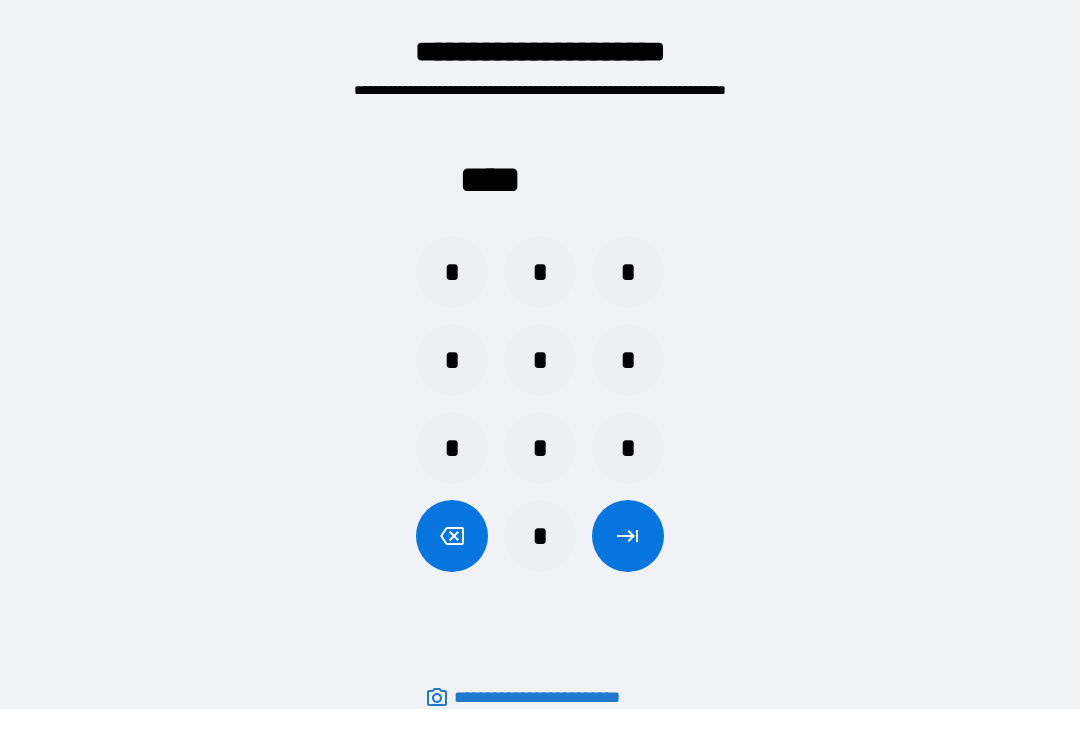 click on "*" at bounding box center [540, 272] 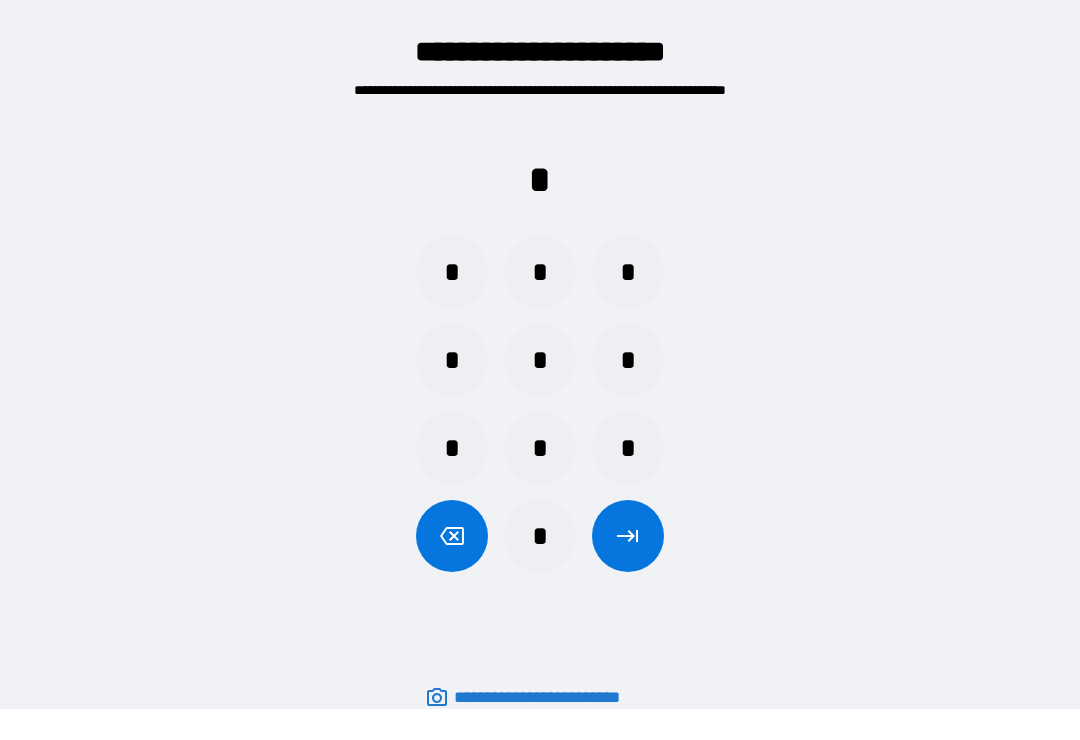 click on "*" at bounding box center (540, 536) 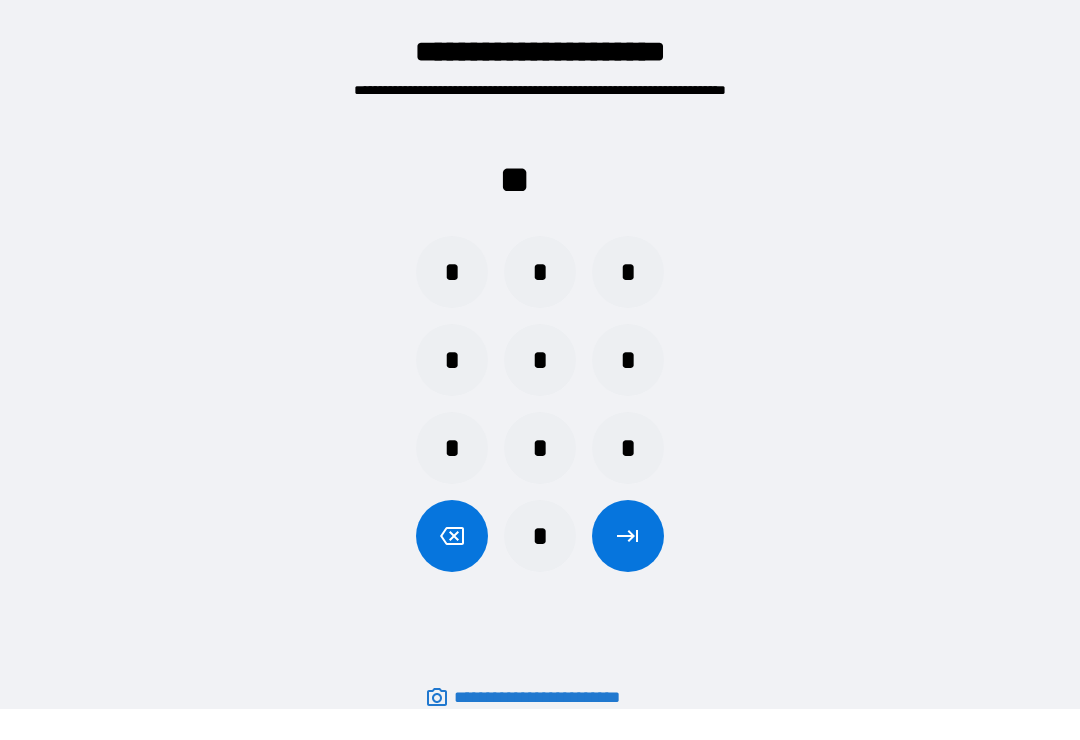 click on "*" at bounding box center [452, 272] 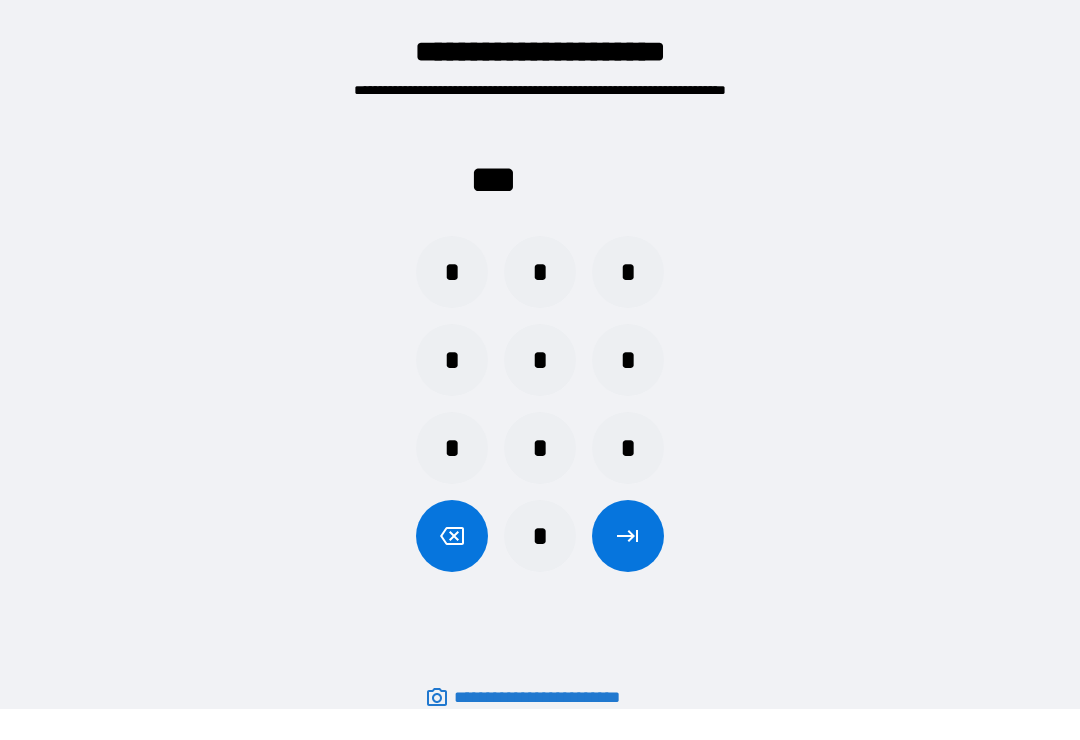 click on "*" at bounding box center (628, 360) 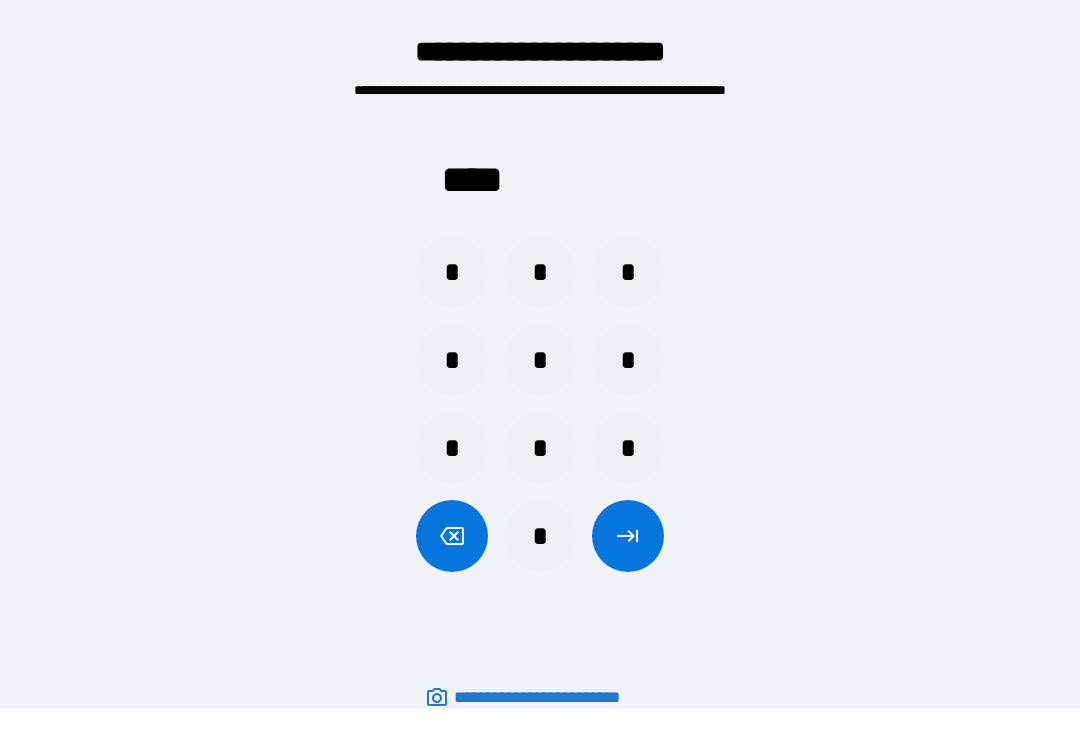 click at bounding box center (628, 536) 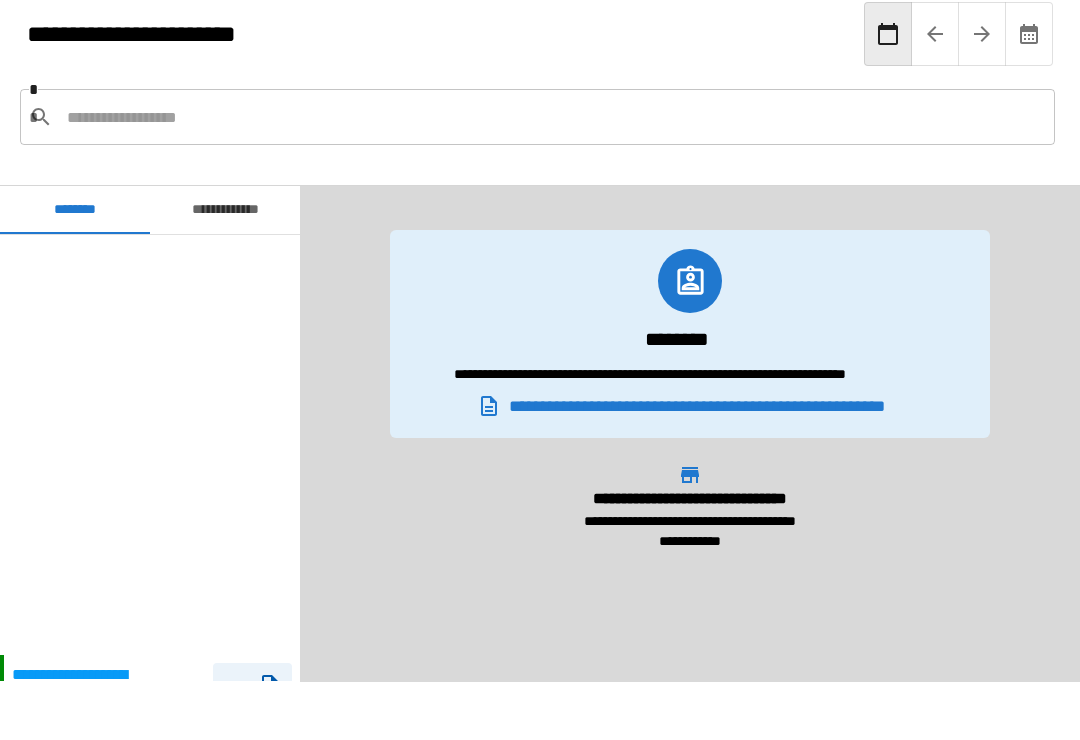scroll, scrollTop: 451, scrollLeft: 0, axis: vertical 